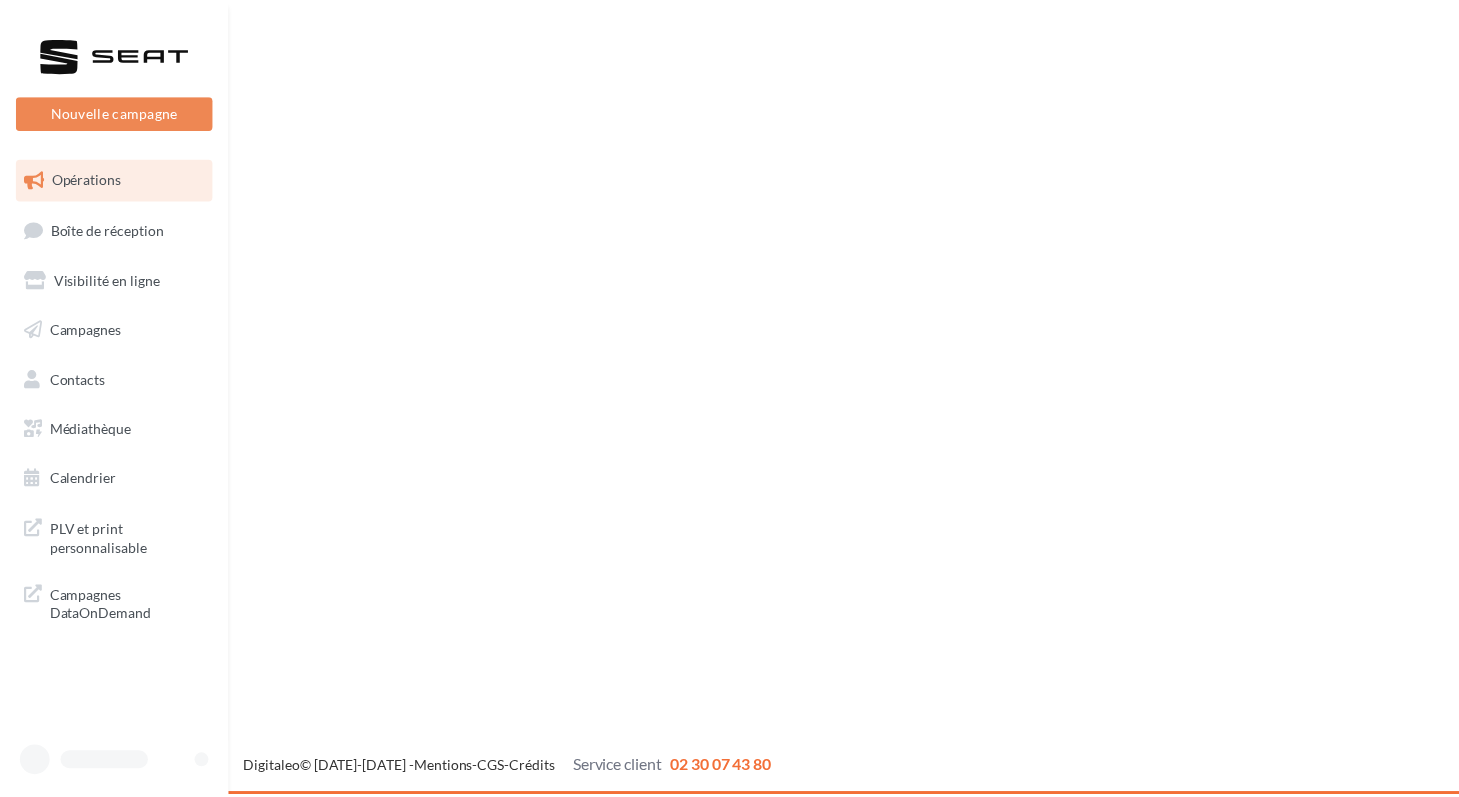 scroll, scrollTop: 0, scrollLeft: 0, axis: both 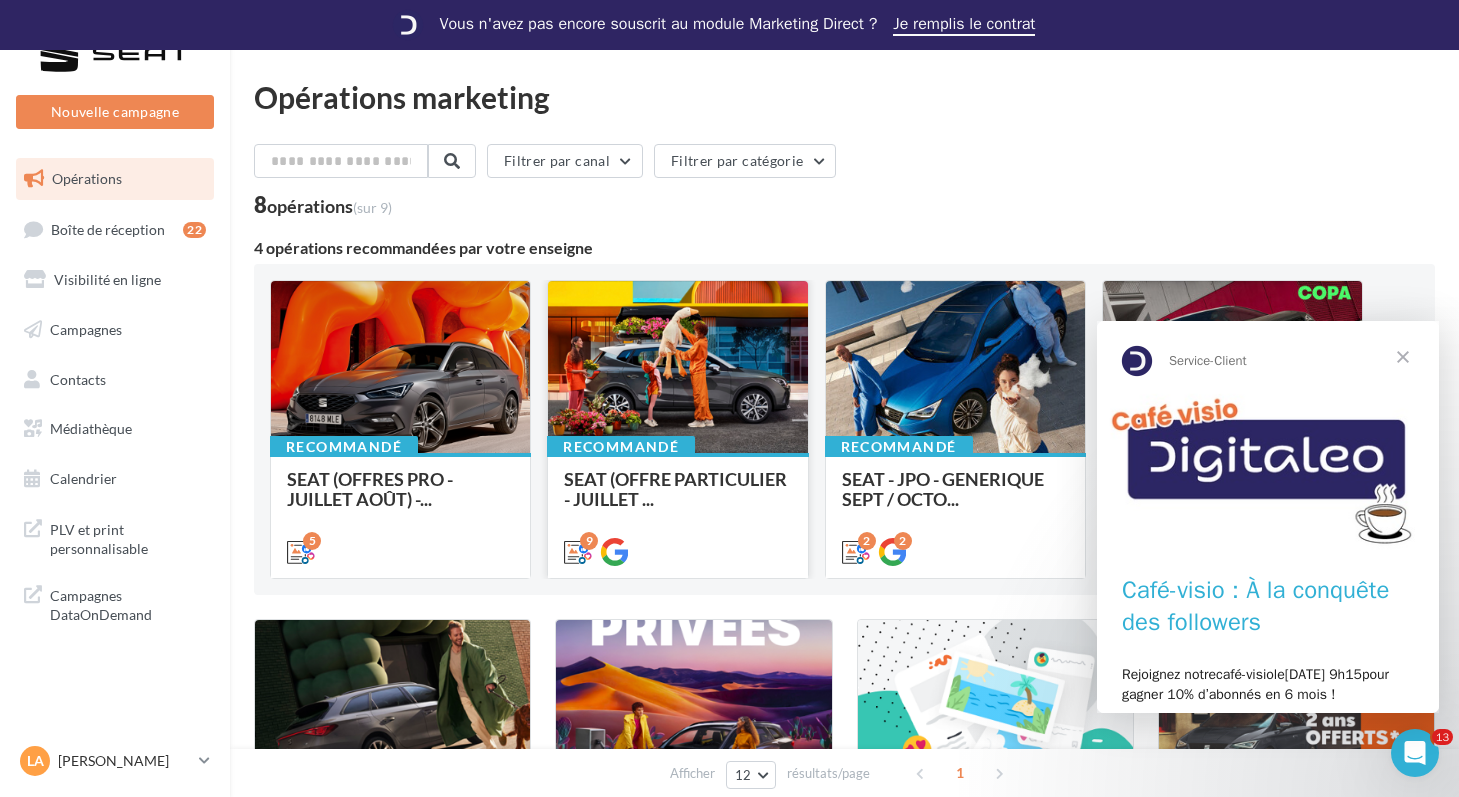 click at bounding box center [677, 368] 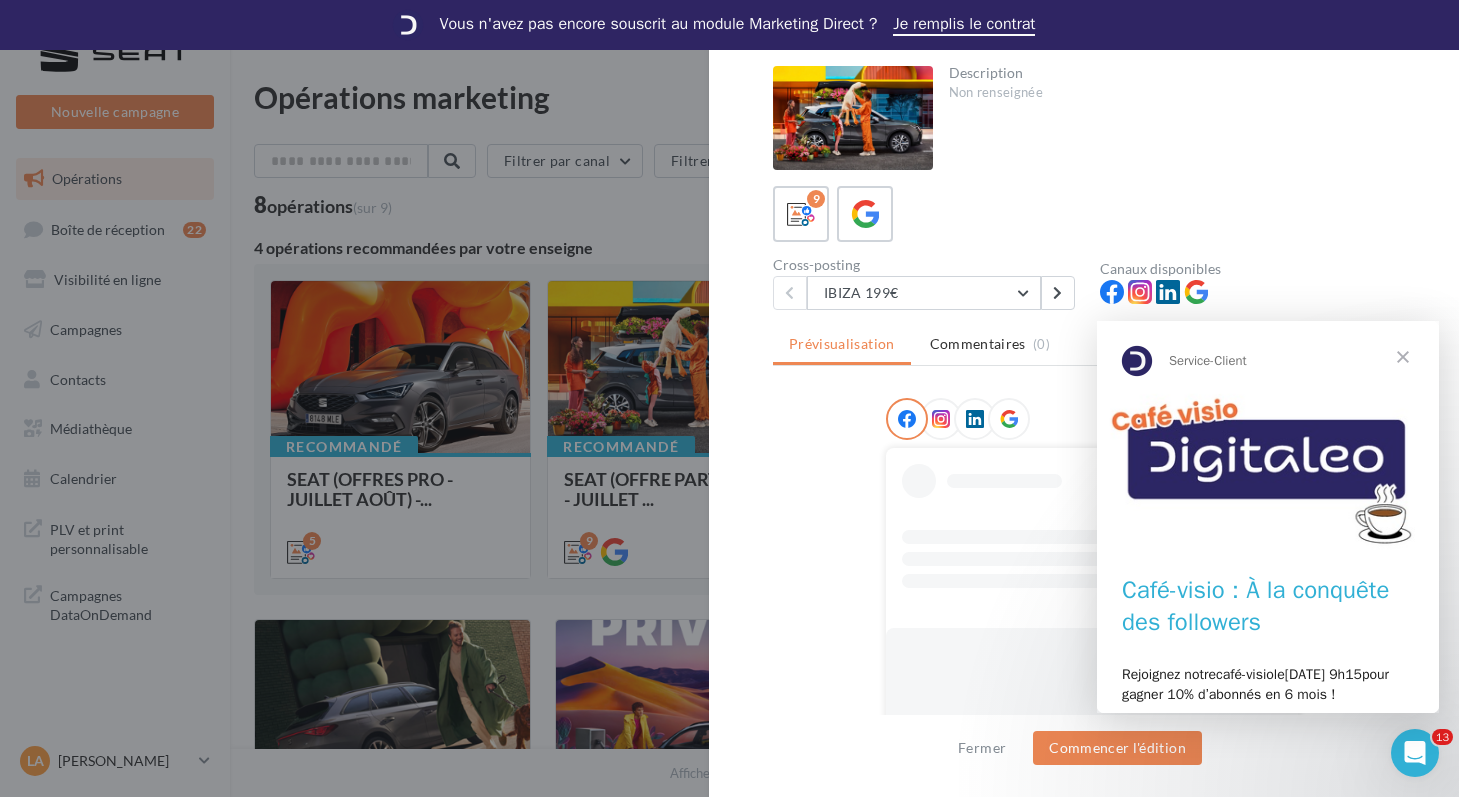 click on "SEAT (OFFRE PARTICULIER - JUILLET AOÛT) - SOCIAL M...
Description
Non renseignée
9
Cross-posting
IBIZA 199€
IBIZA 199€     IBIZA 239€     ARONA 229€     ARONA 279€     ATECA 349€     ATECA 279€     LEON 289€     LEON 549€     LEON 309€
Canaux disponibles
Prévisualisation
Commentaires
(0)
La prévisualisation est non-contractuelle
Fermer
Commencer l'édition" at bounding box center [844, 1344] 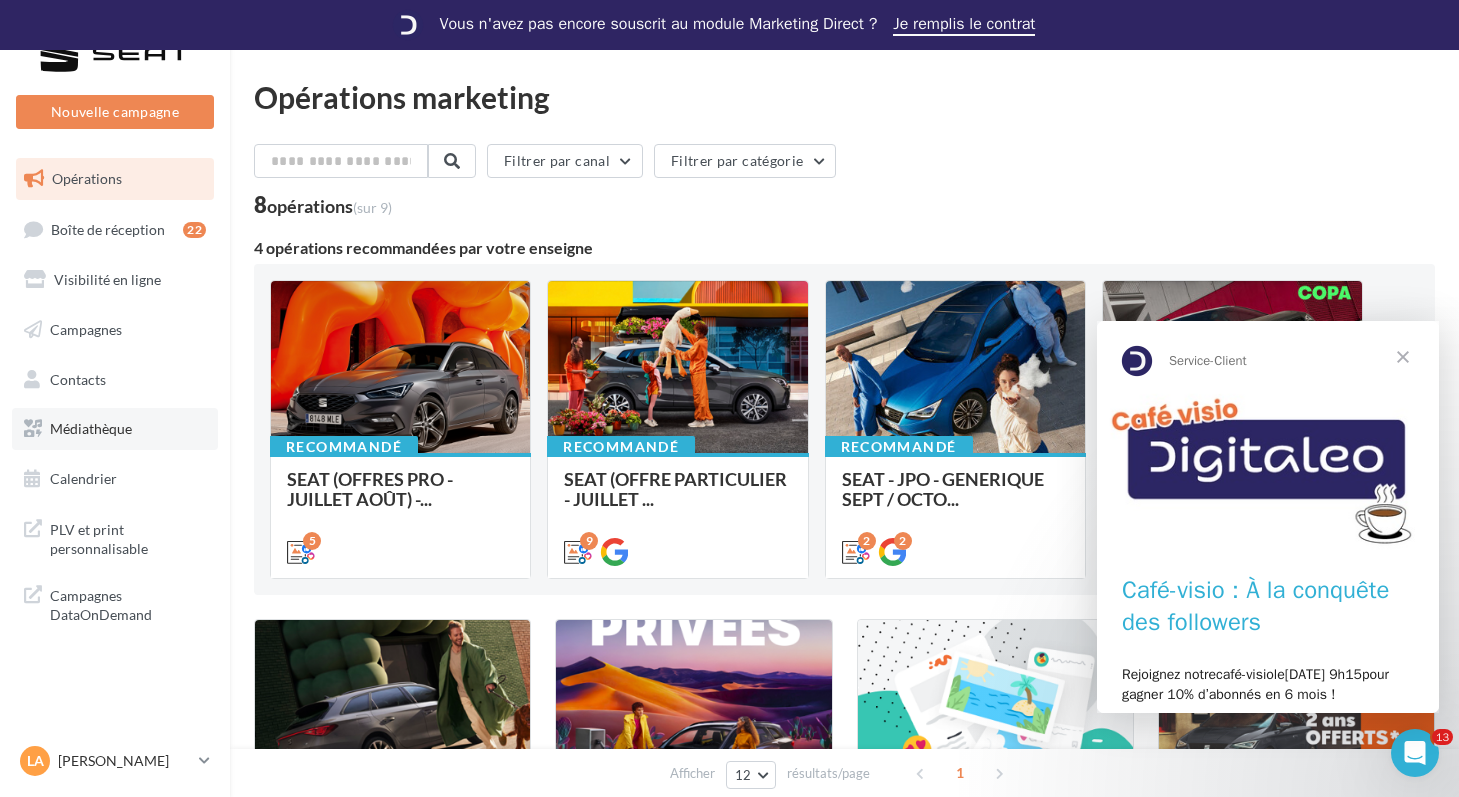 click on "Médiathèque" at bounding box center (91, 428) 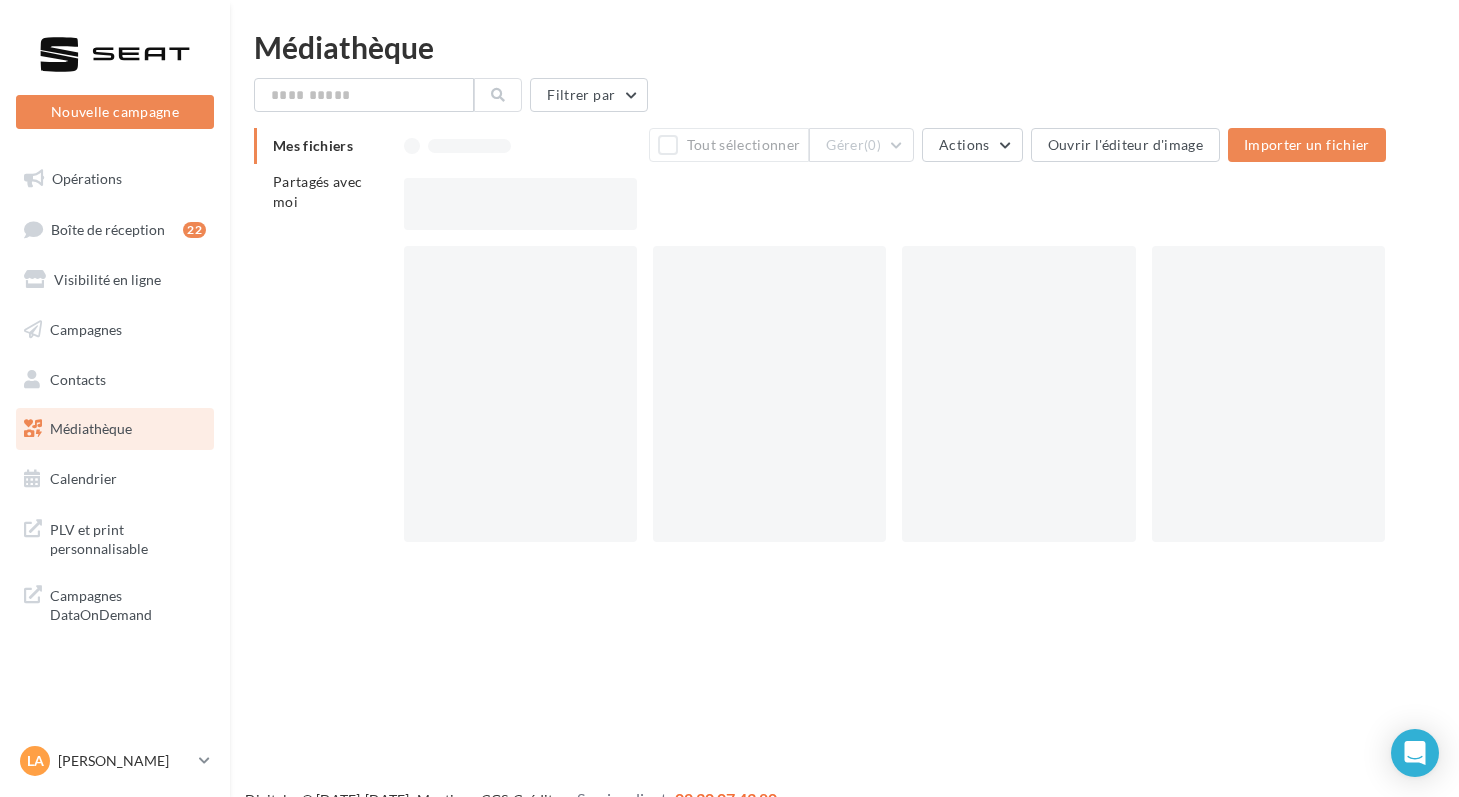 scroll, scrollTop: 0, scrollLeft: 0, axis: both 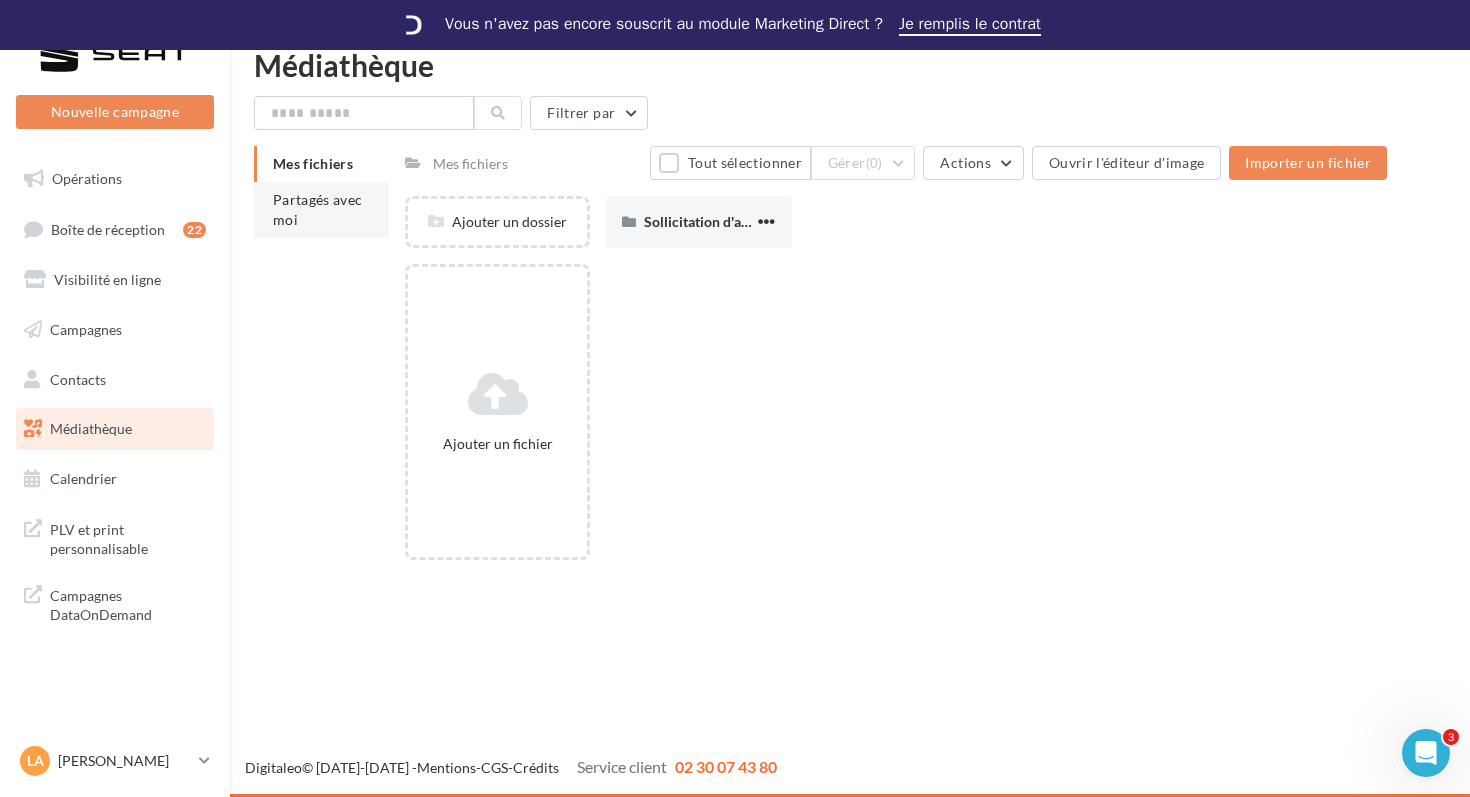 click on "Partagés avec moi" at bounding box center (321, 210) 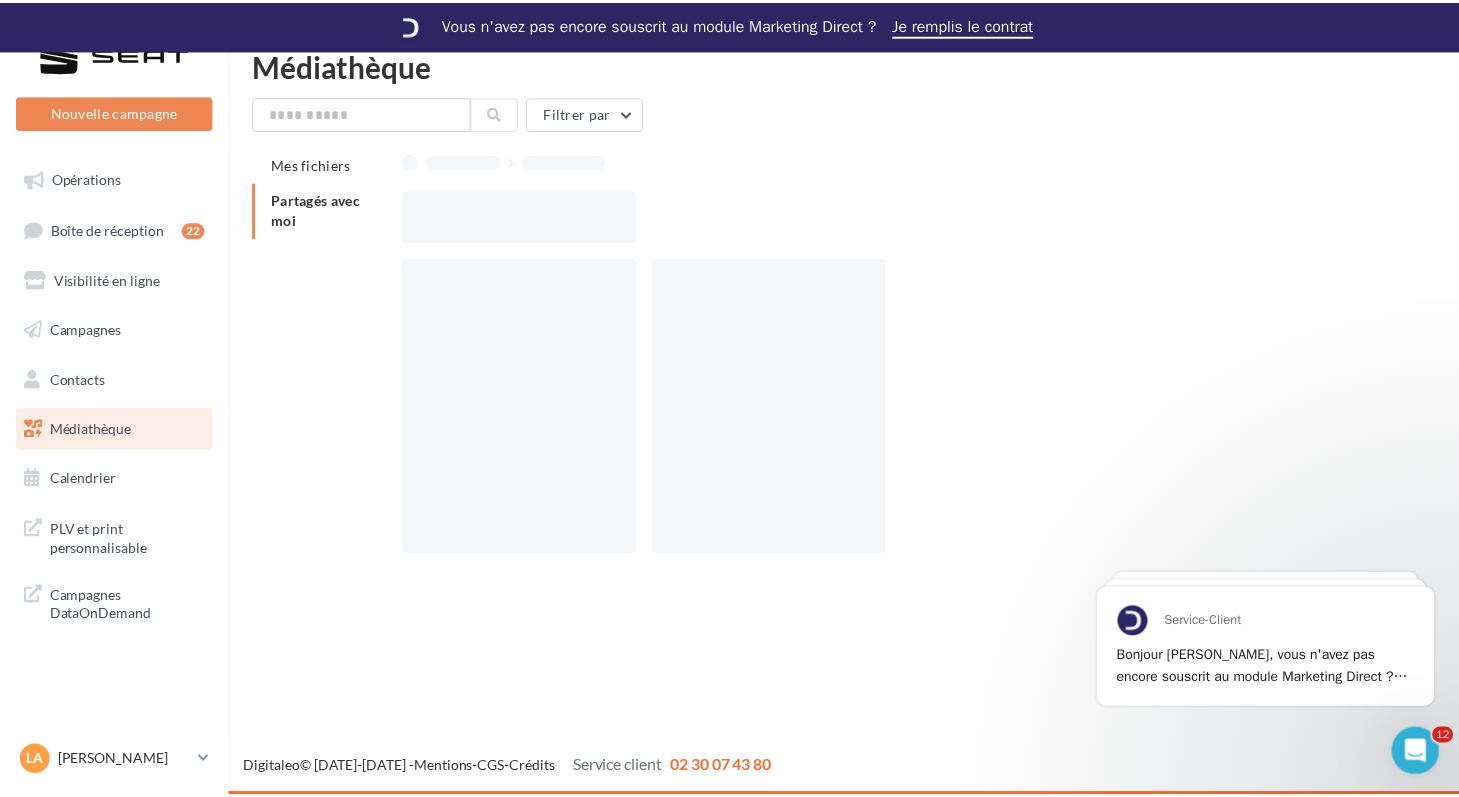 scroll, scrollTop: 0, scrollLeft: 0, axis: both 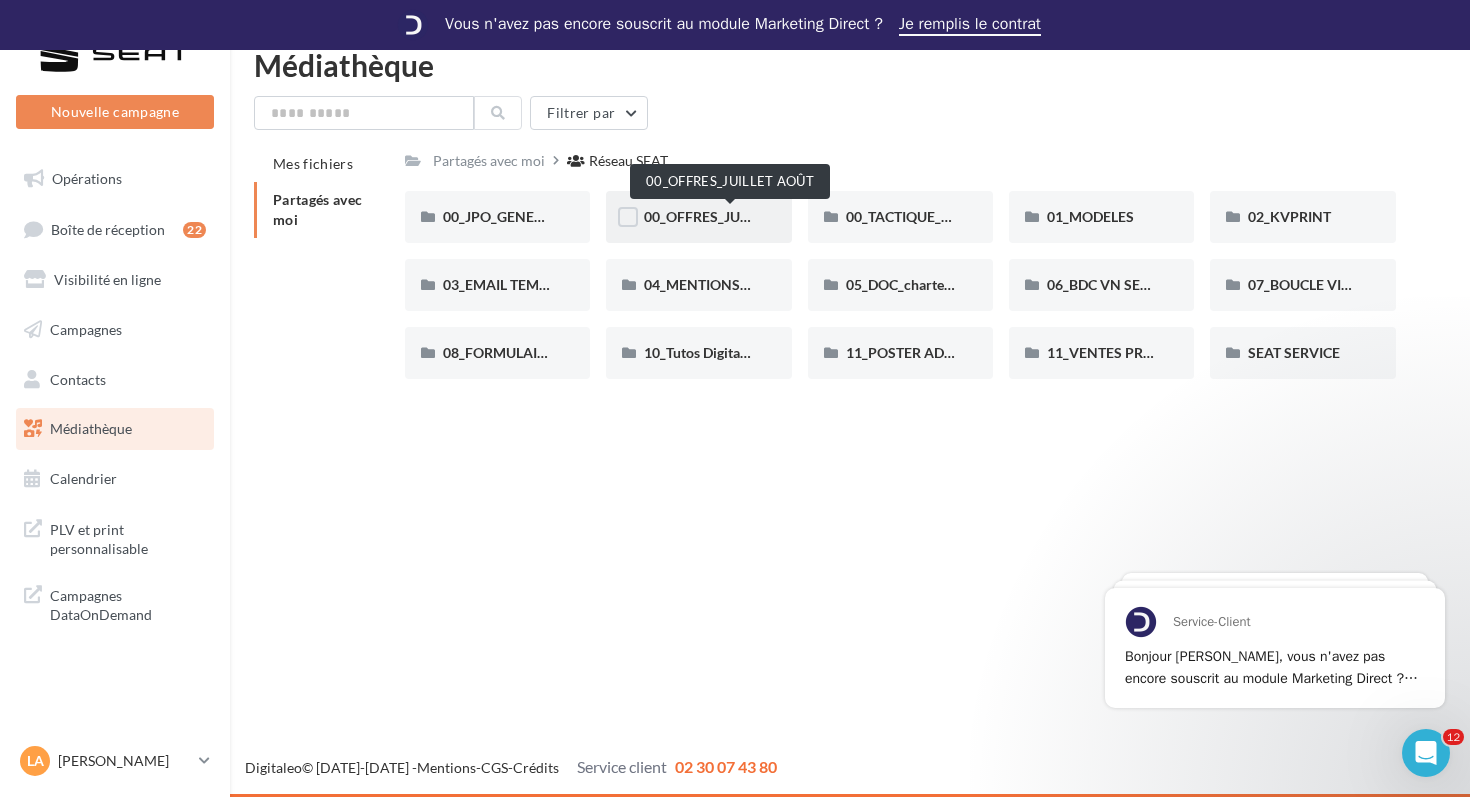 click on "00_OFFRES_JUILLET AOÛT" at bounding box center [730, 216] 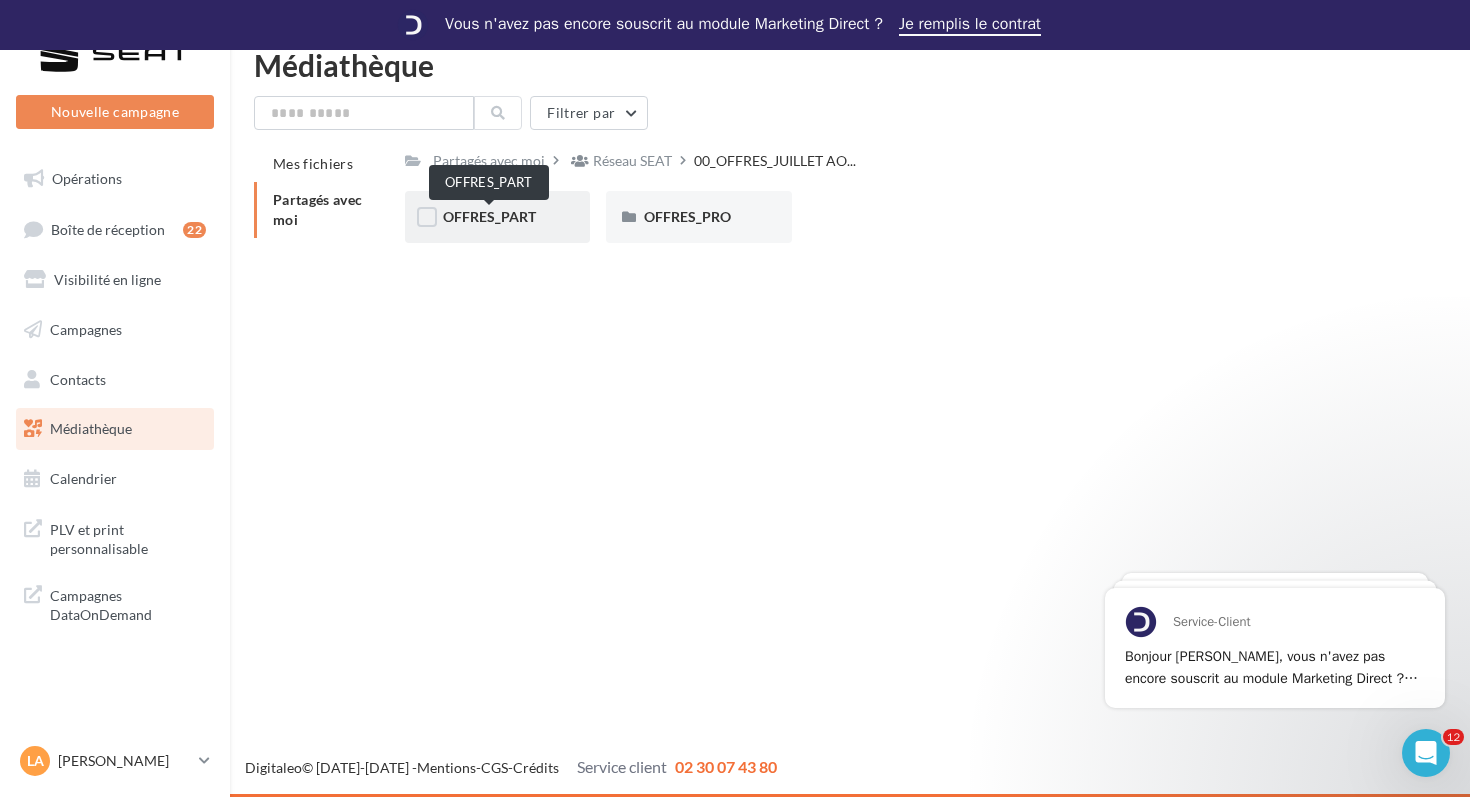 click on "OFFRES_PART" at bounding box center (489, 216) 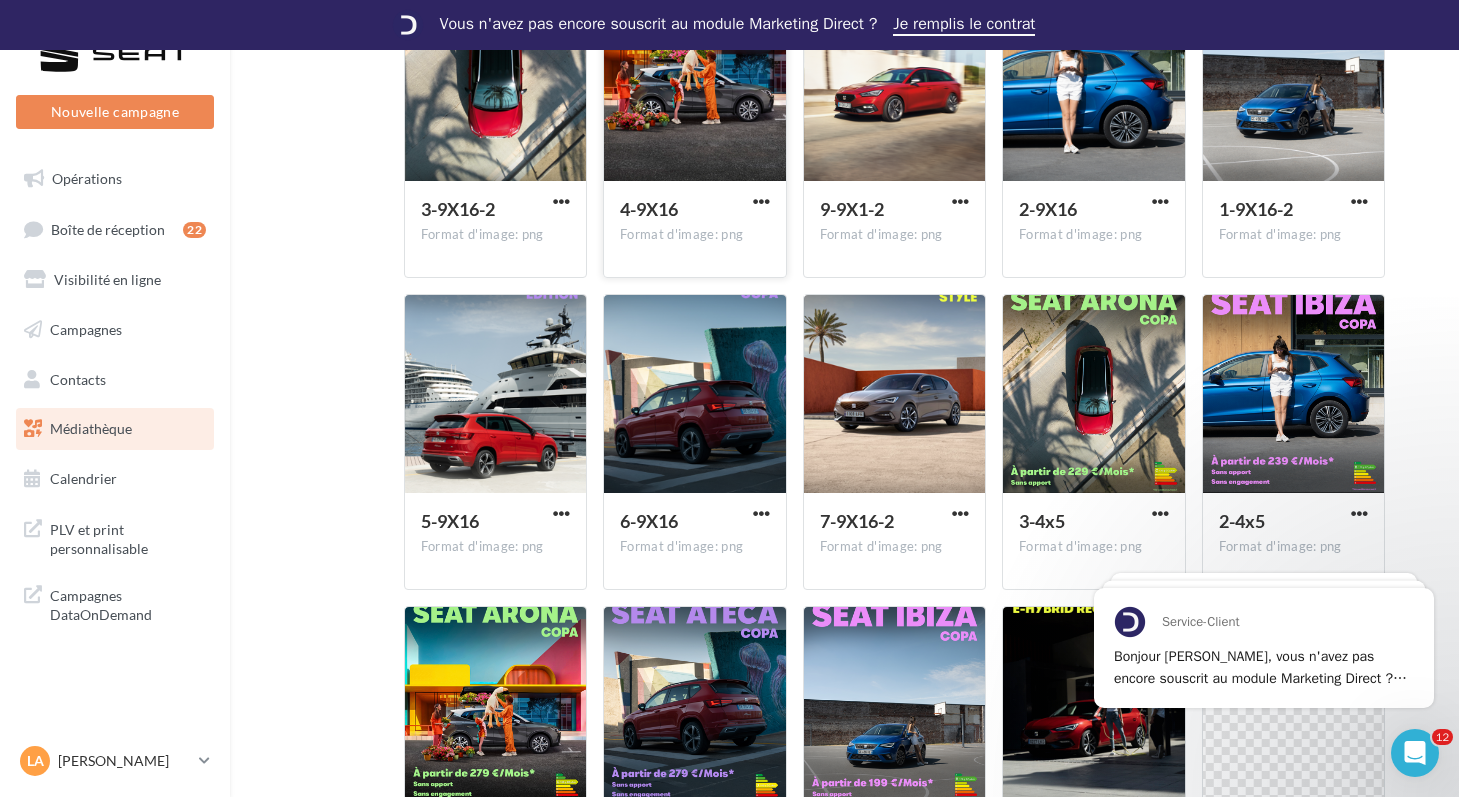 scroll, scrollTop: 235, scrollLeft: 0, axis: vertical 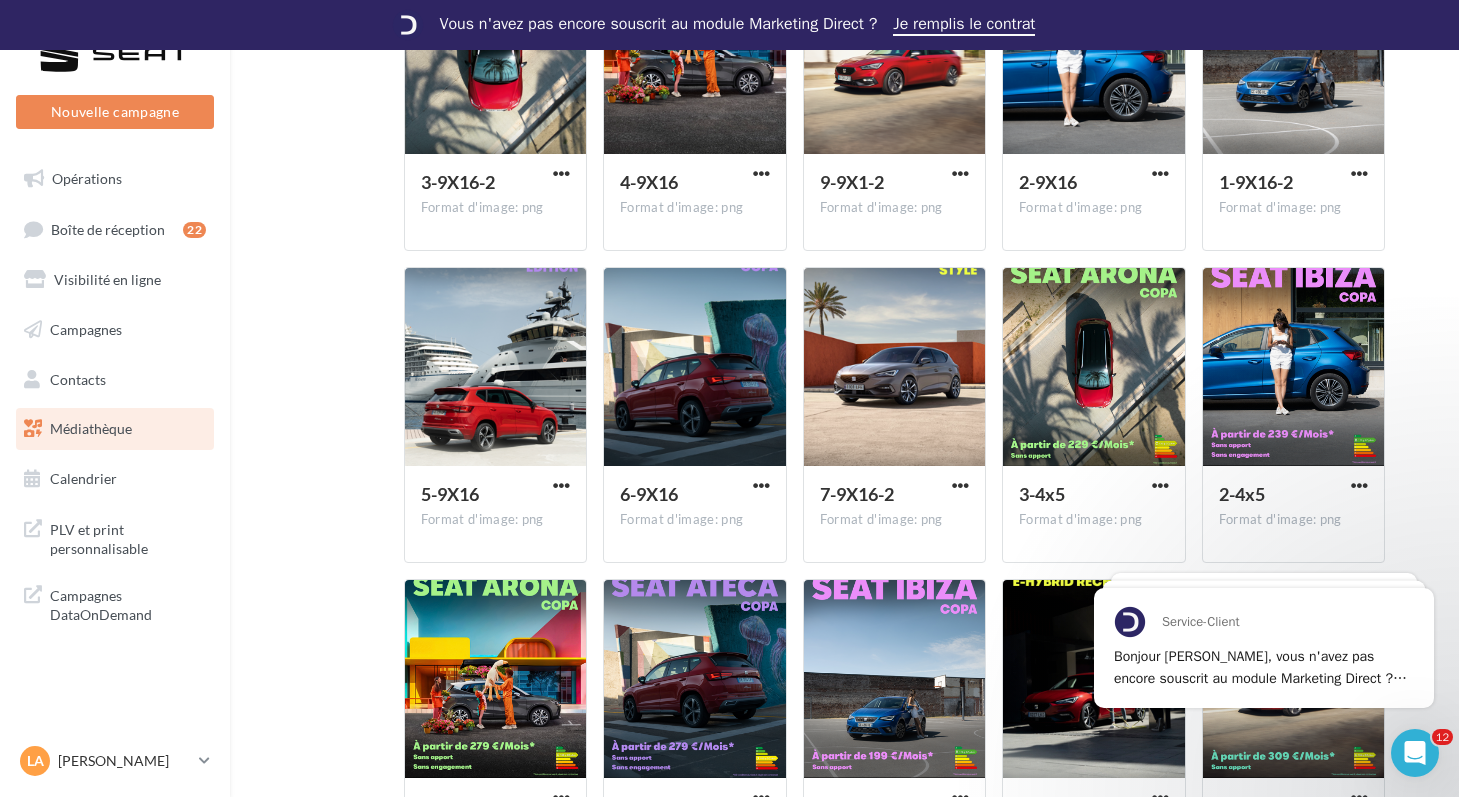 click on "Mes fichiers
Partagés avec moi
Partagés avec moi              Réseau SEAT        00_OFFRES_JUILLET AO...         OFFRES_PART                   Rs           Partagé par  Réseau SEAT
3-9X16-2  Format d'image: png                   3-9X16-2
4-9X16  Format d'image: png                   4-9X16
9-9X1-2  Format d'image: png                   9-9X1-2
2-9X16  Format d'image: png                   2-9X16
1-9X16-2  Format d'image: png                   1-9X16-2
5-9X16  Format d'image: png                   5-9X16                          6-9X16" at bounding box center (852, 557) 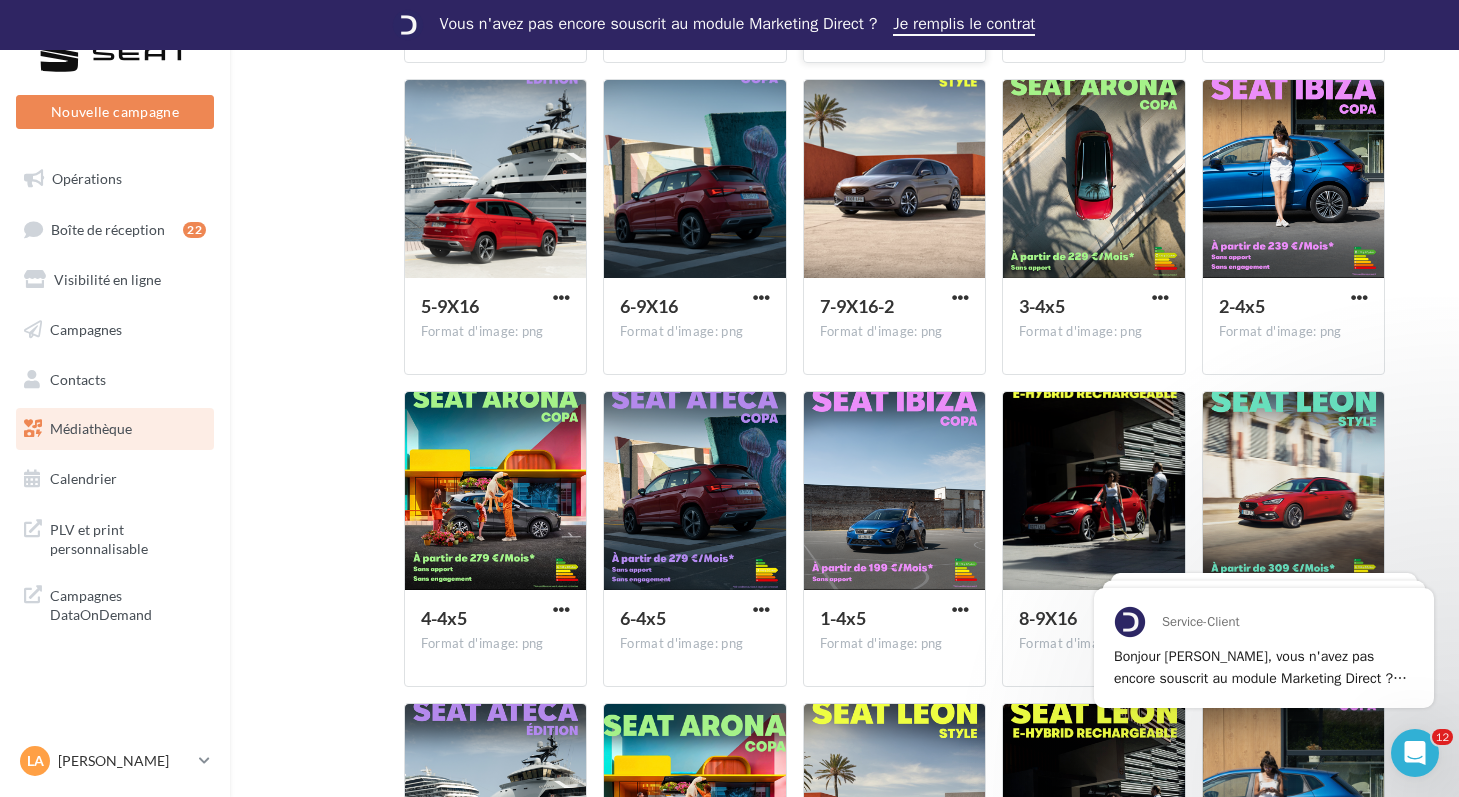 scroll, scrollTop: 426, scrollLeft: 0, axis: vertical 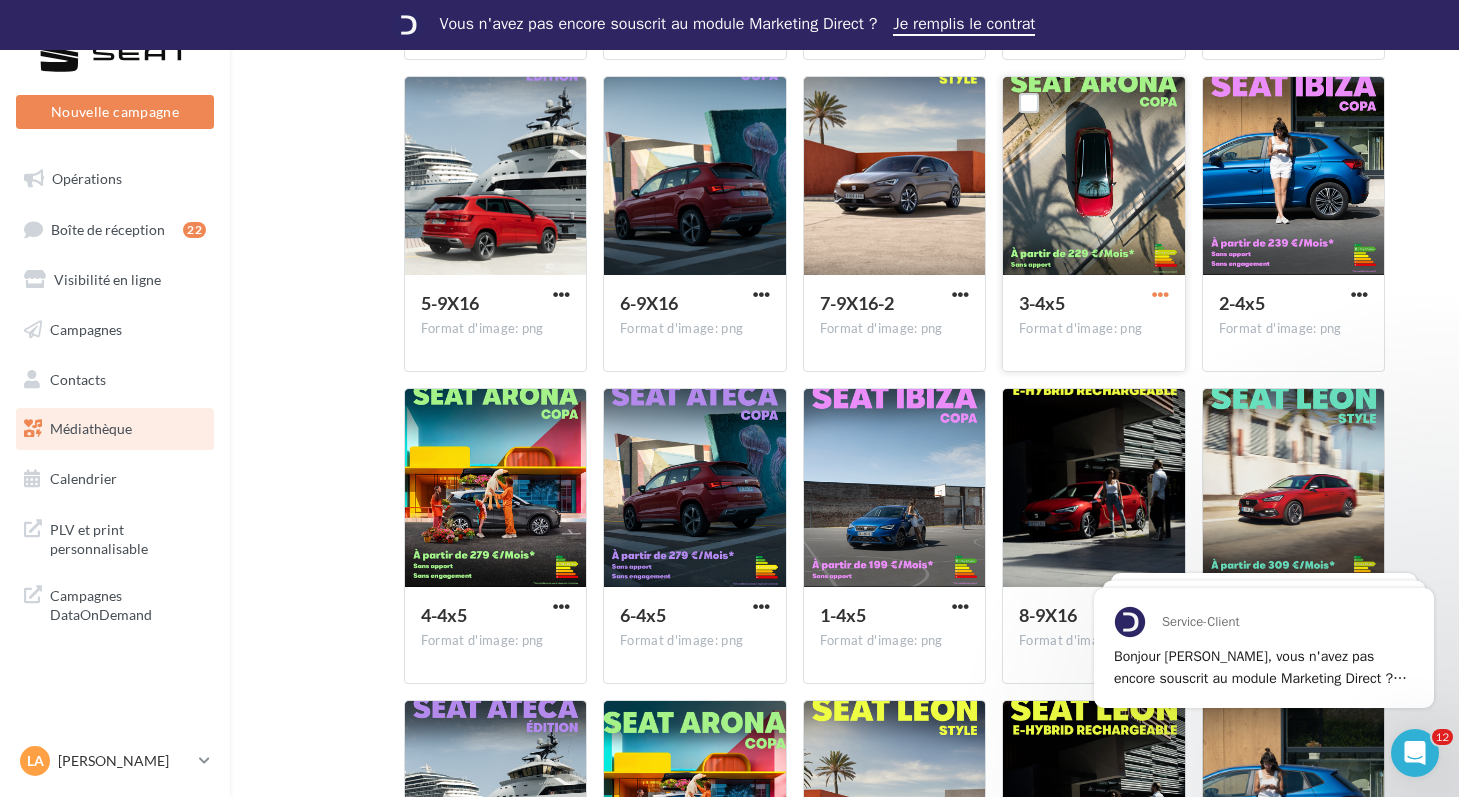 click at bounding box center [1160, 294] 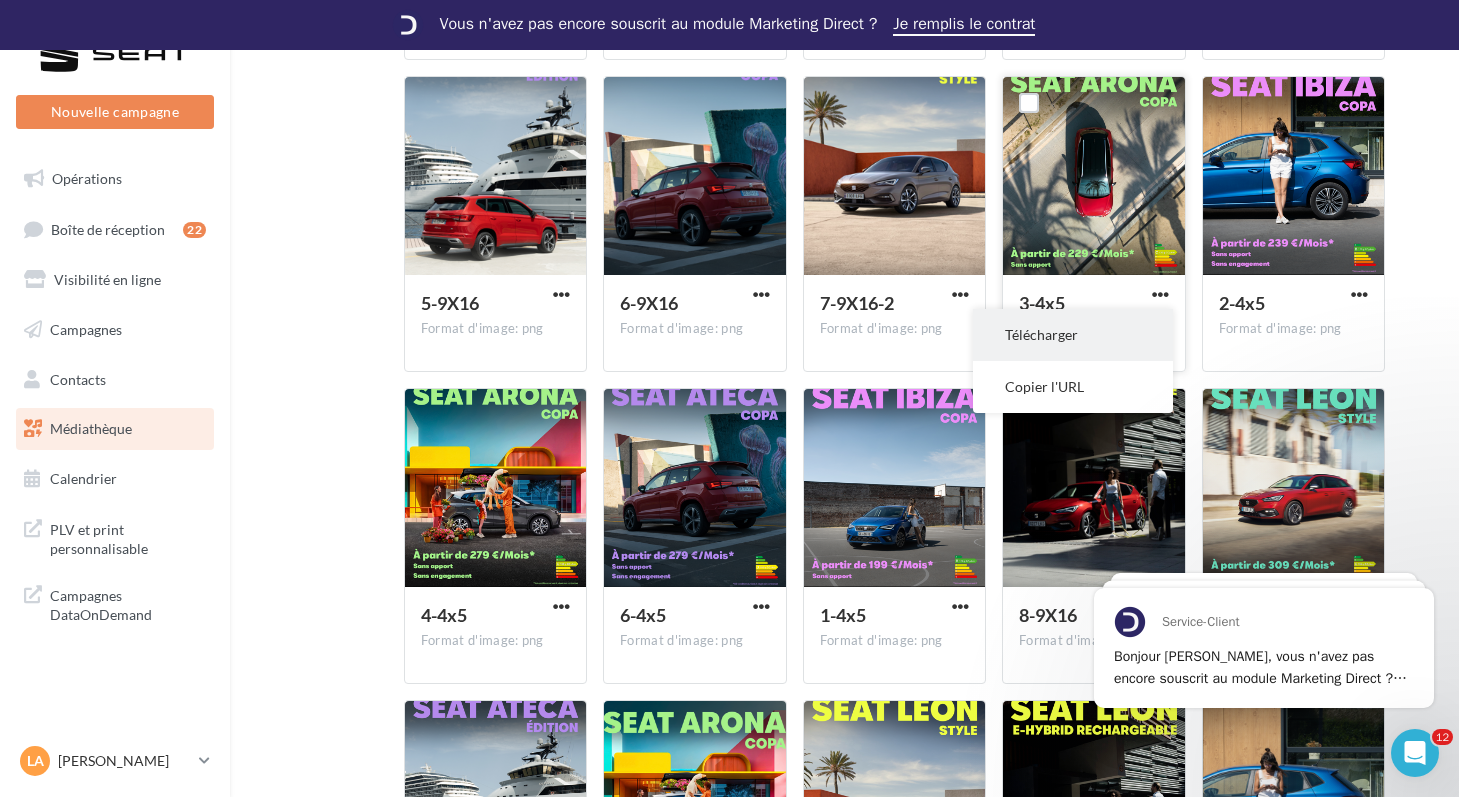 click on "Télécharger" at bounding box center [1073, 335] 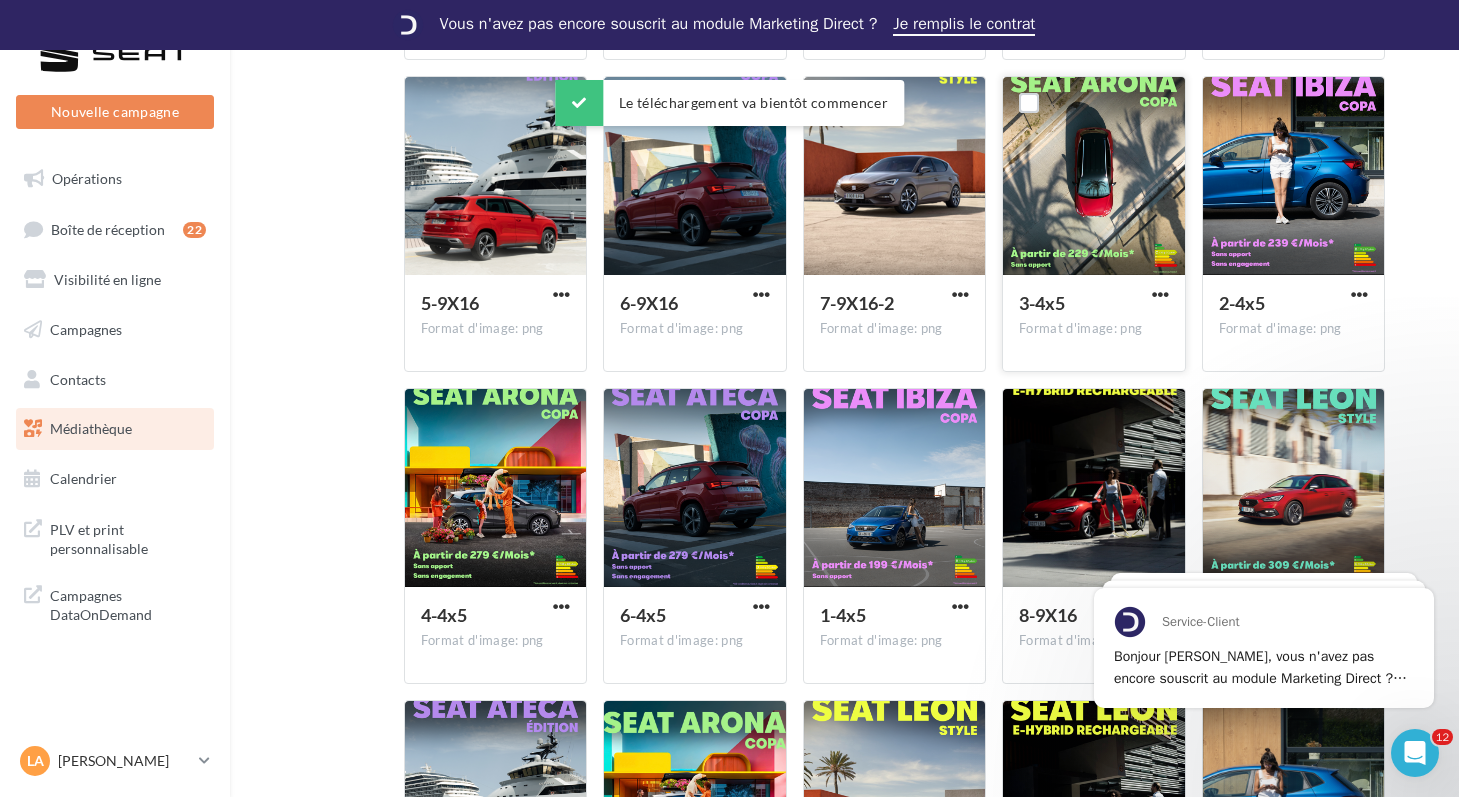 click on "Mes fichiers
Partagés avec moi
Partagés avec moi              Réseau SEAT        00_OFFRES_JUILLET AO...         OFFRES_PART                   Rs           Partagé par  Réseau SEAT
3-9X16-2  Format d'image: png                   3-9X16-2
4-9X16  Format d'image: png                   4-9X16
9-9X1-2  Format d'image: png                   9-9X1-2
2-9X16  Format d'image: png                   2-9X16
1-9X16-2  Format d'image: png                   1-9X16-2
5-9X16  Format d'image: png                   5-9X16                          6-9X16" at bounding box center (852, 366) 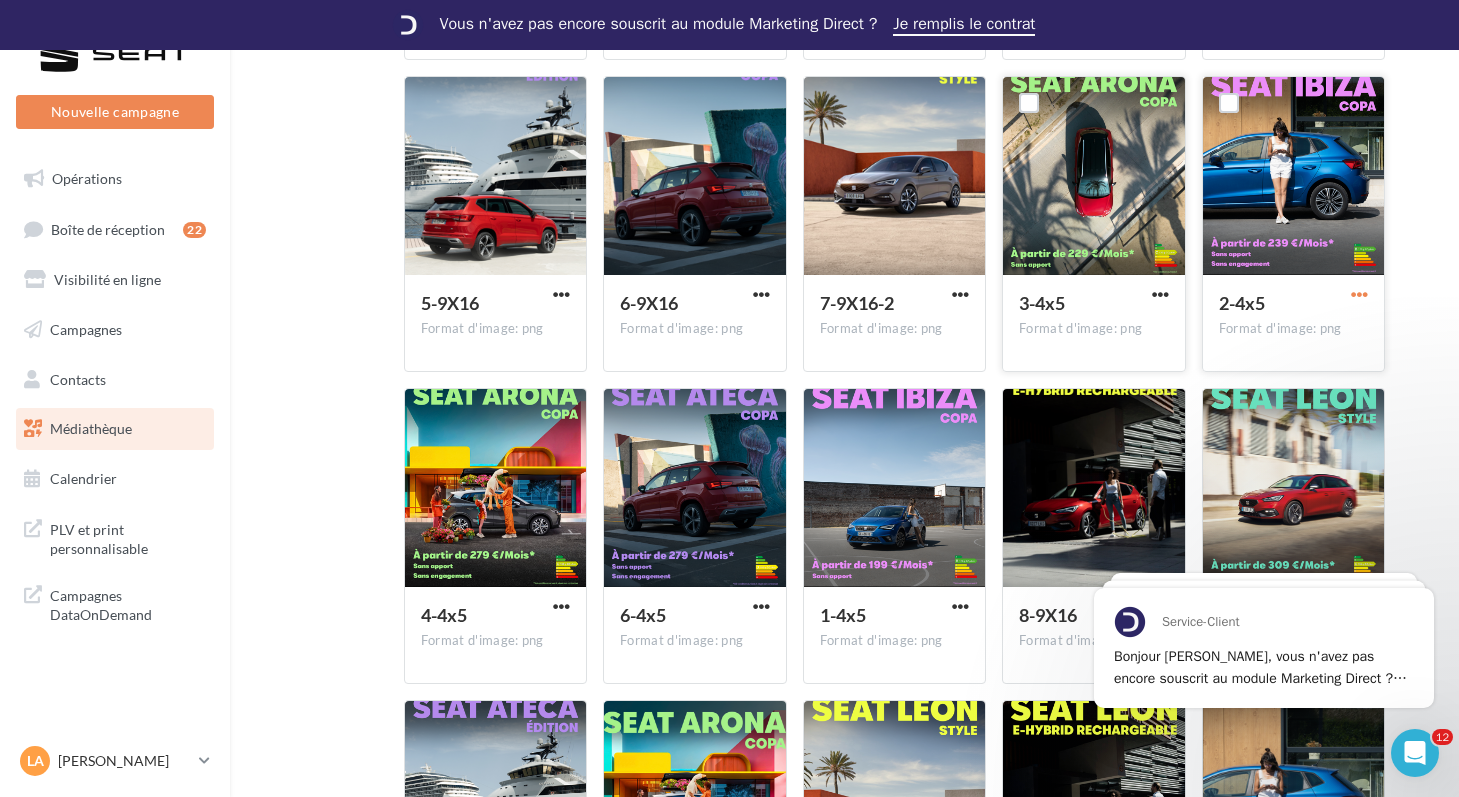 click at bounding box center (1359, 294) 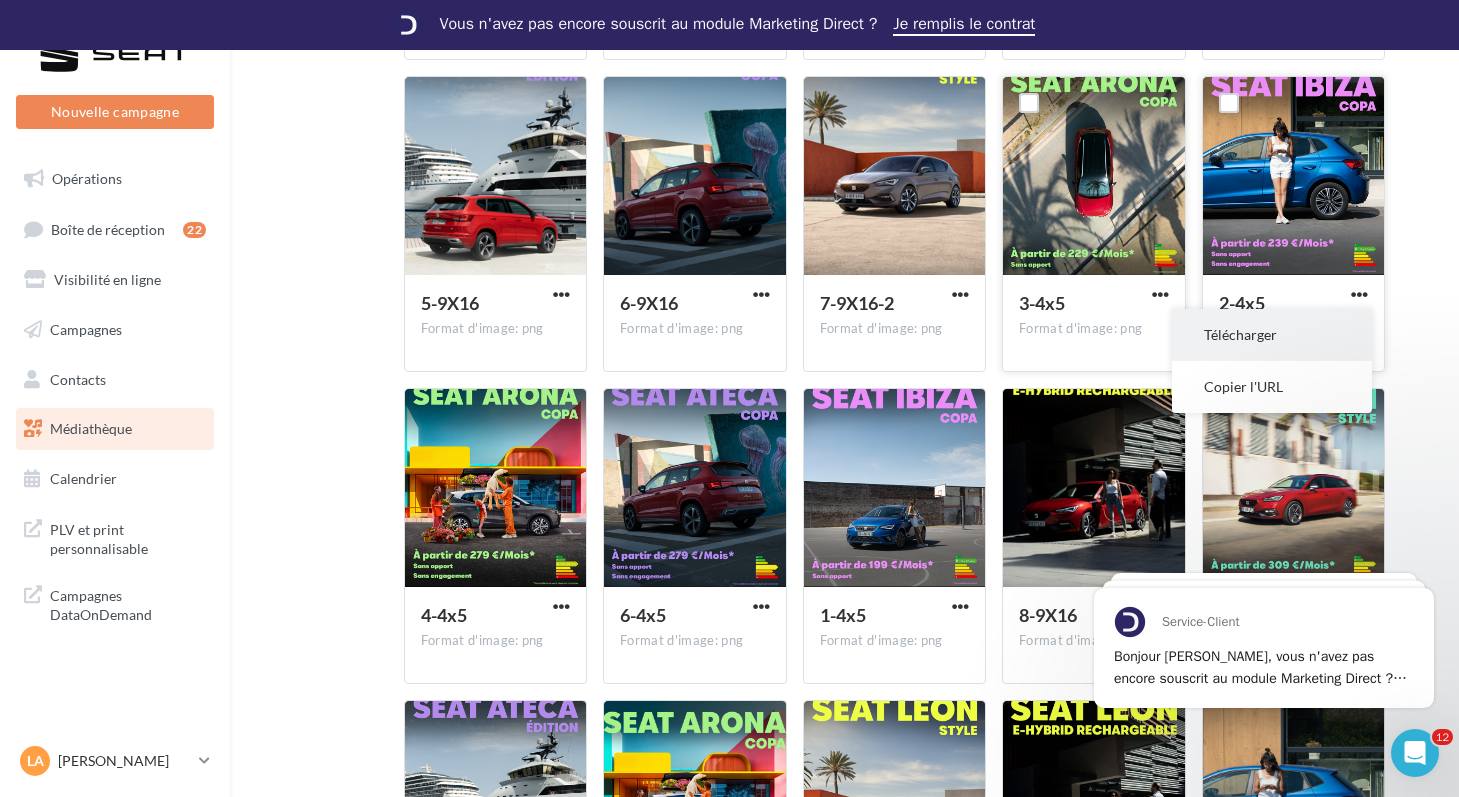 click on "Télécharger" at bounding box center [1272, 335] 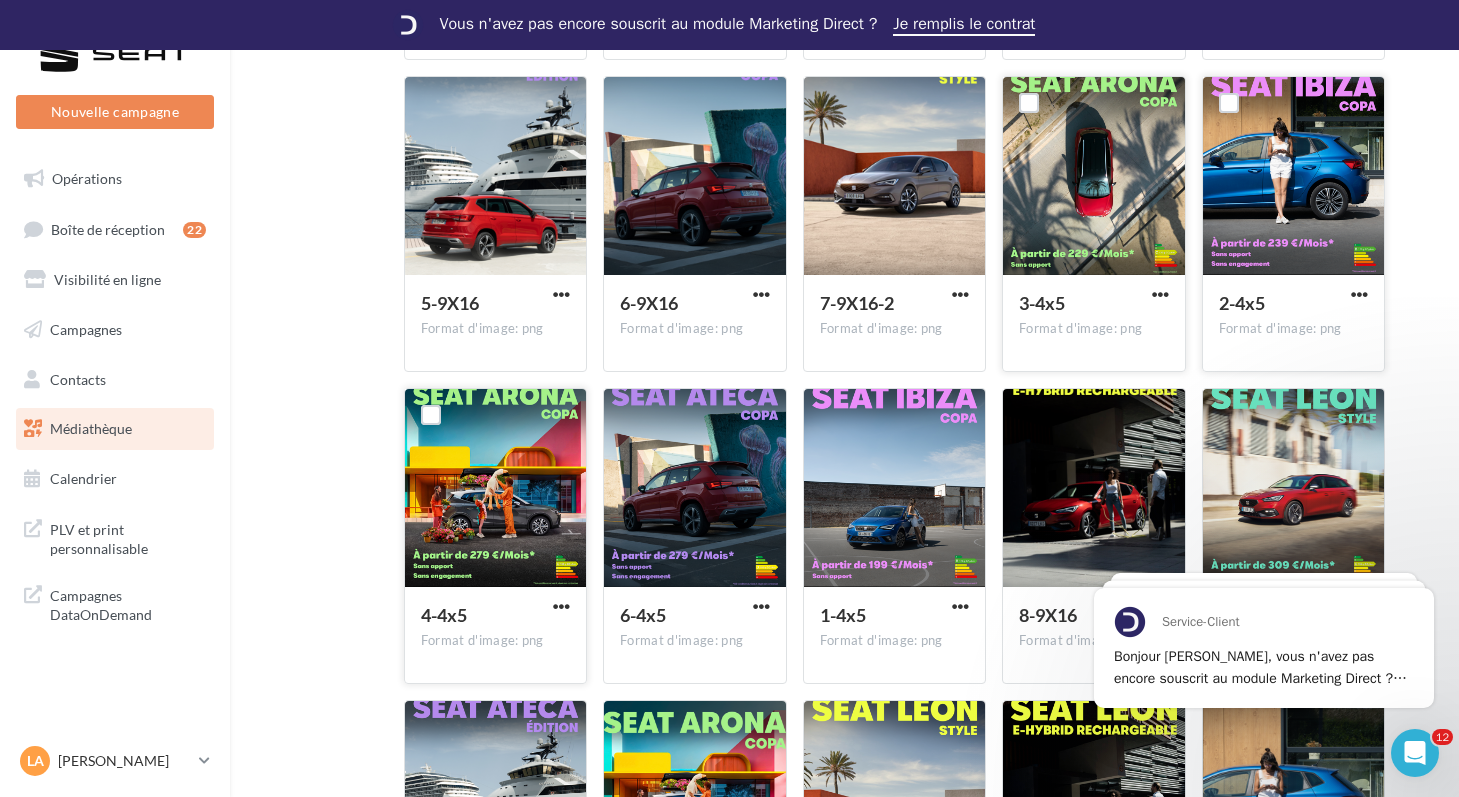 click at bounding box center [561, 608] 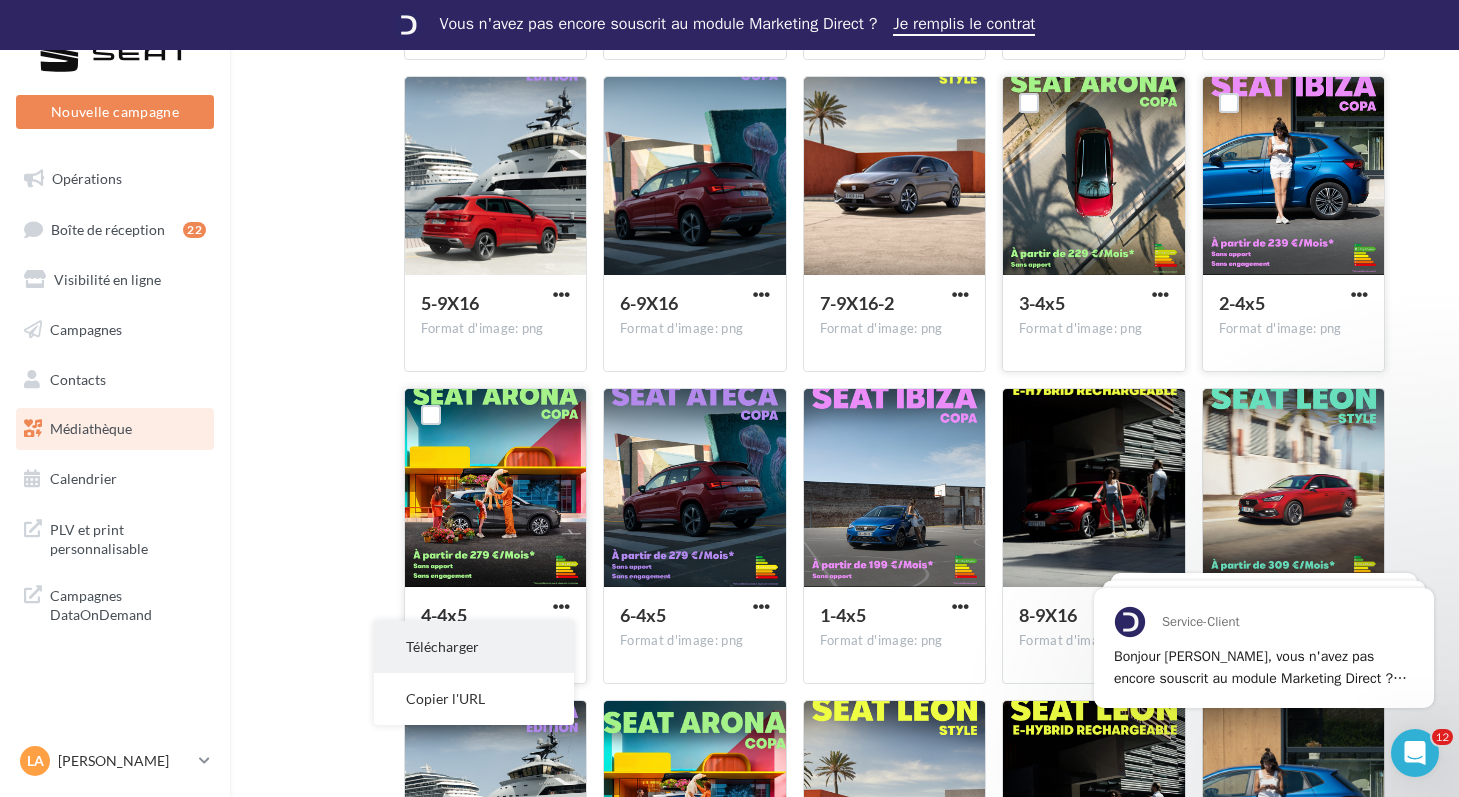 click on "Télécharger" at bounding box center [474, 647] 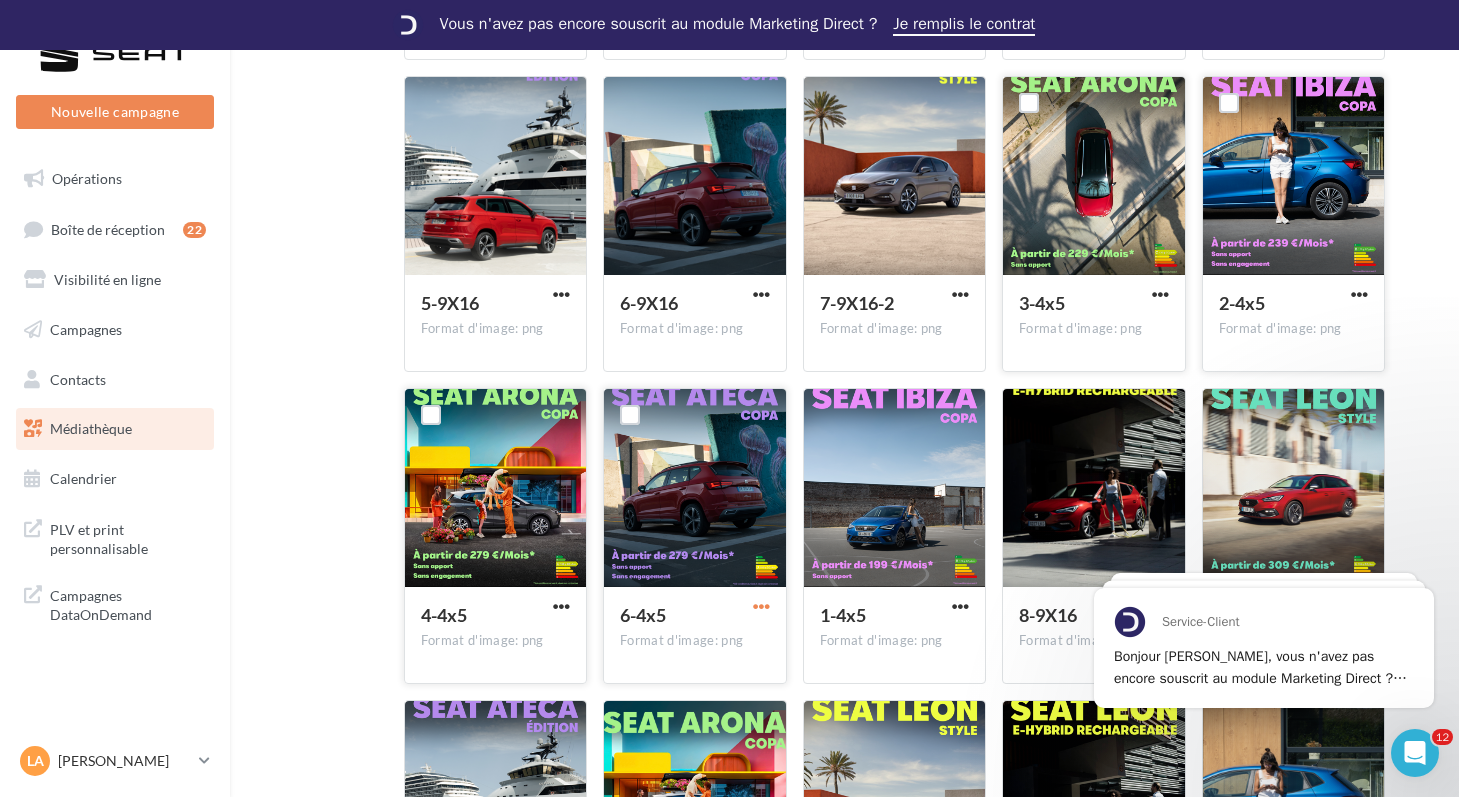 click at bounding box center [761, 606] 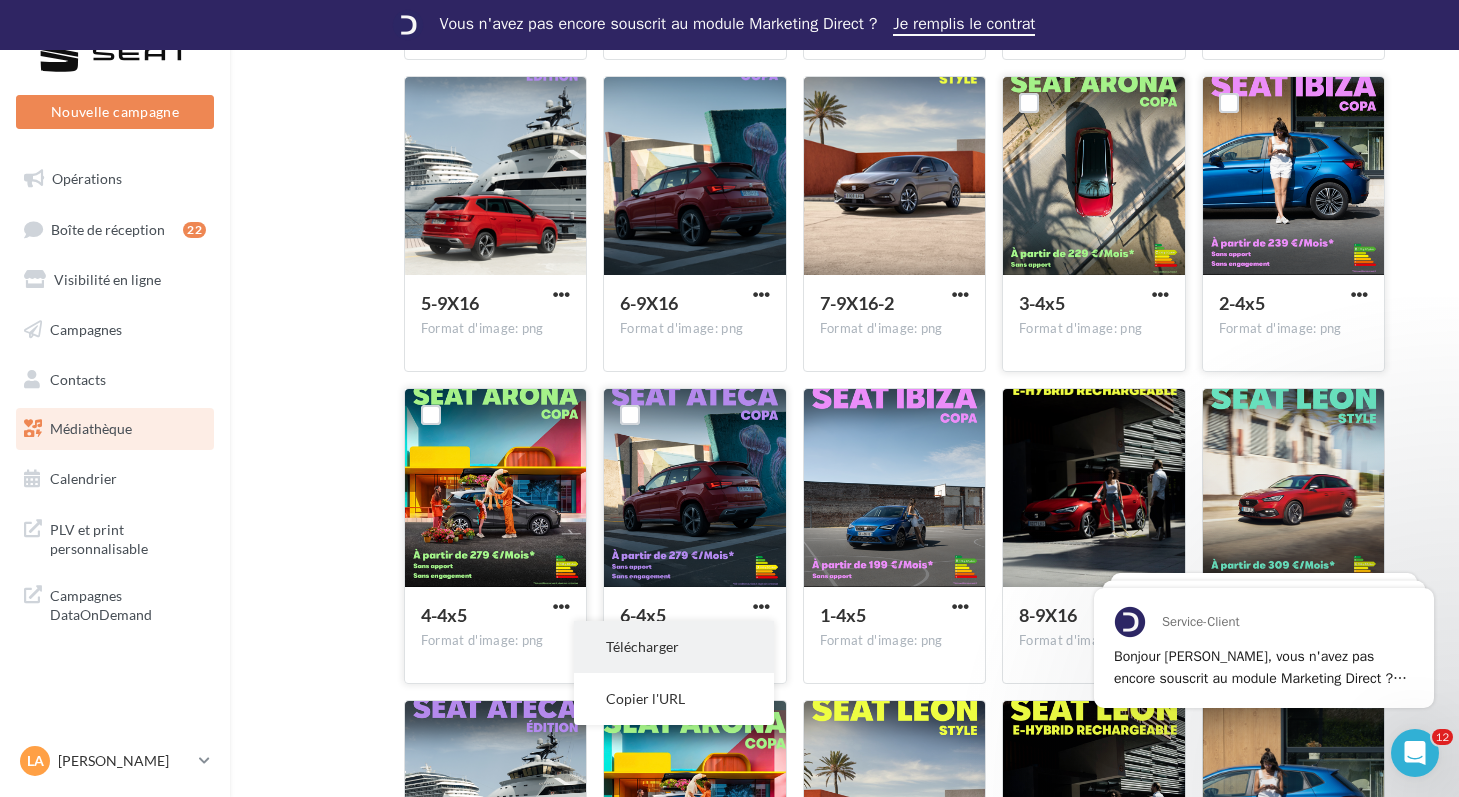 click on "Télécharger" at bounding box center [674, 647] 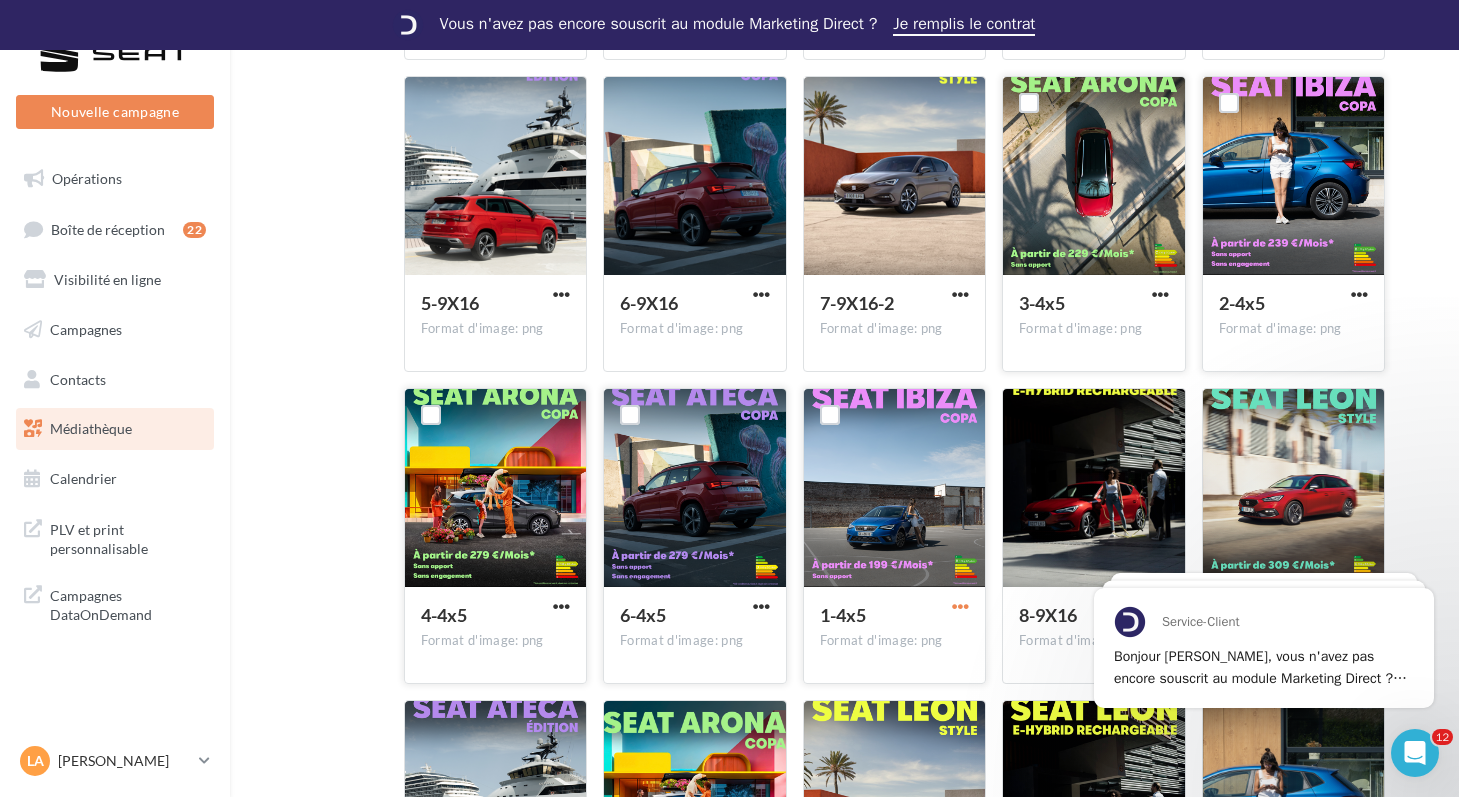 click at bounding box center [960, 606] 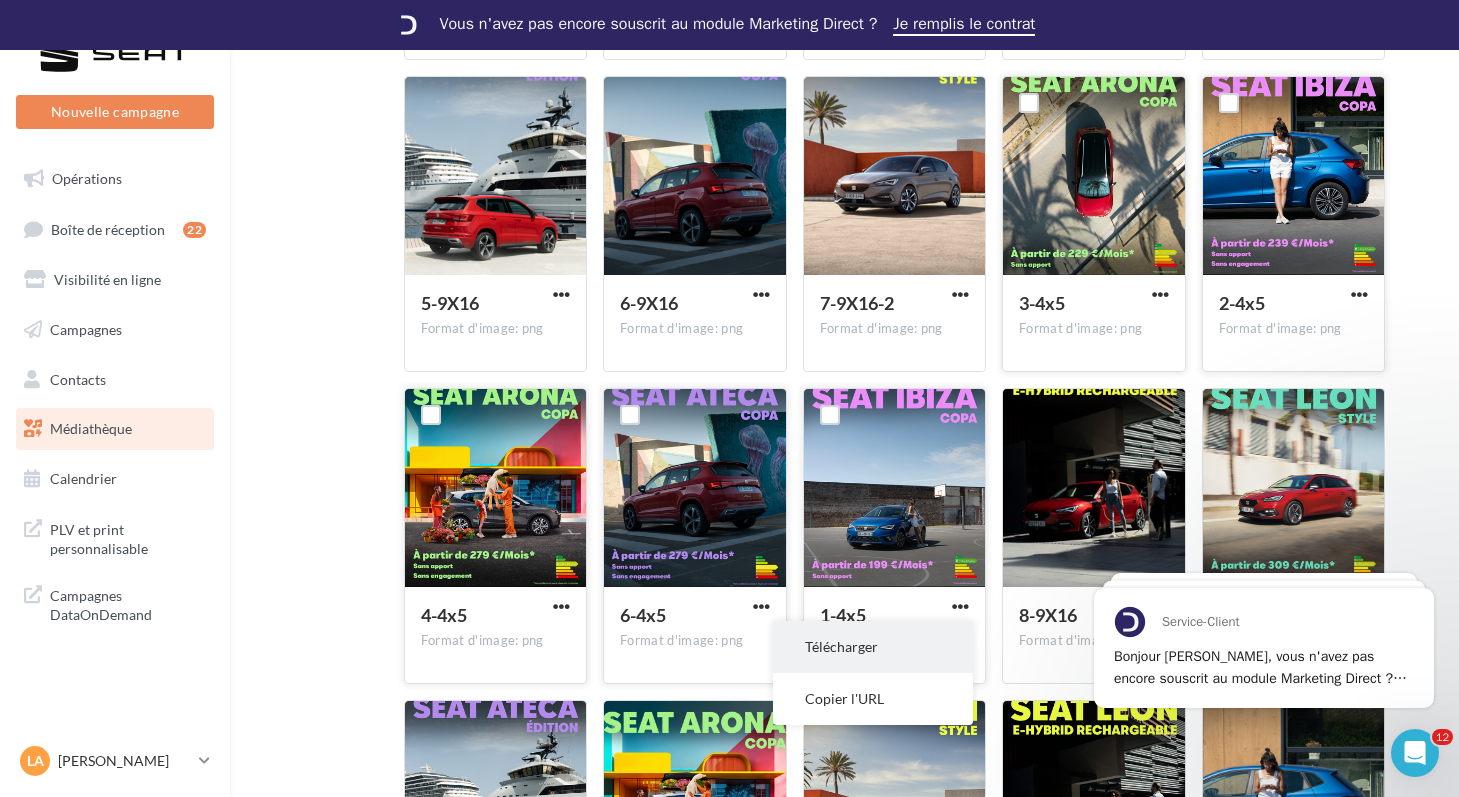 click on "Télécharger" at bounding box center [873, 647] 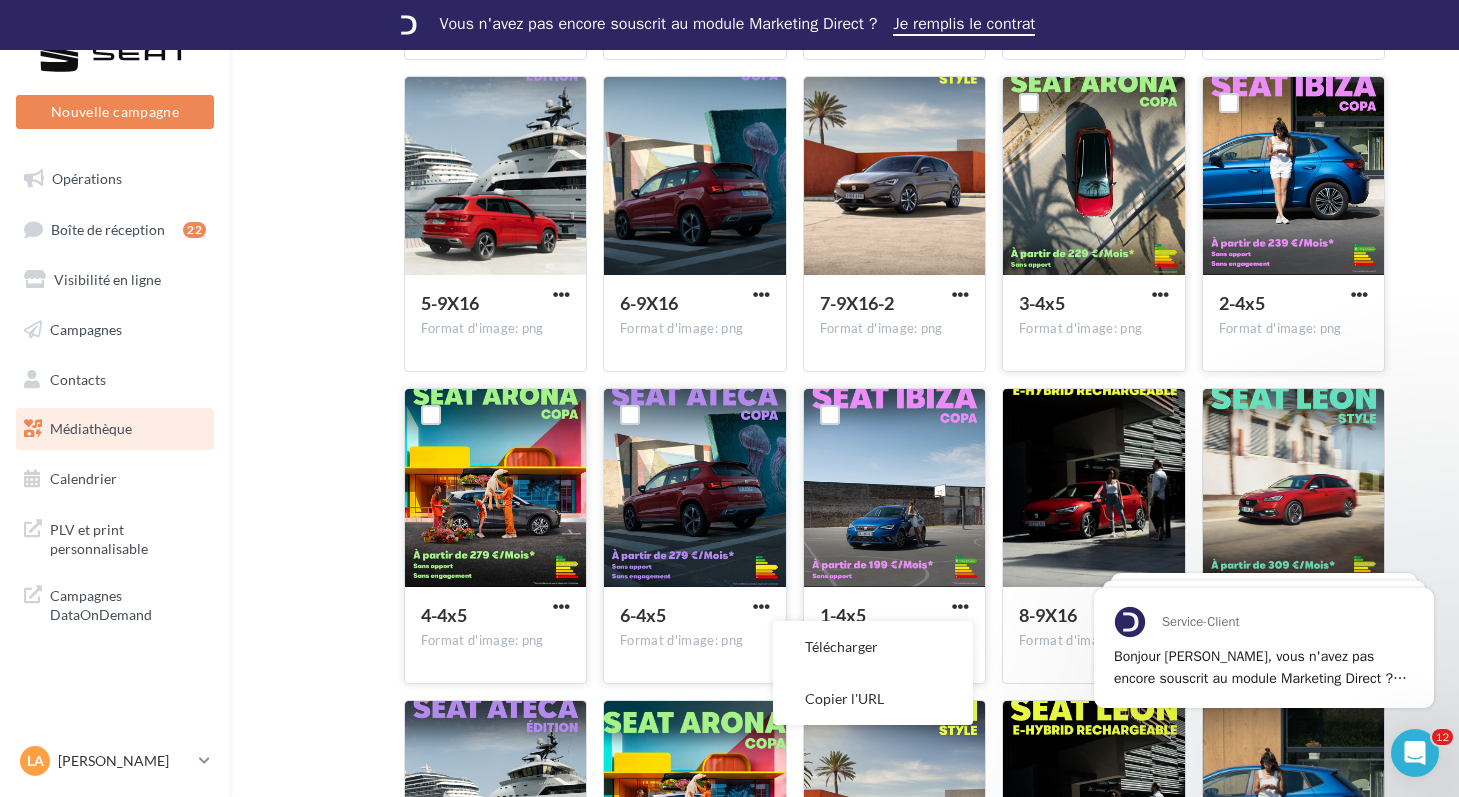 click on "Format d'image: png" at bounding box center [895, 641] 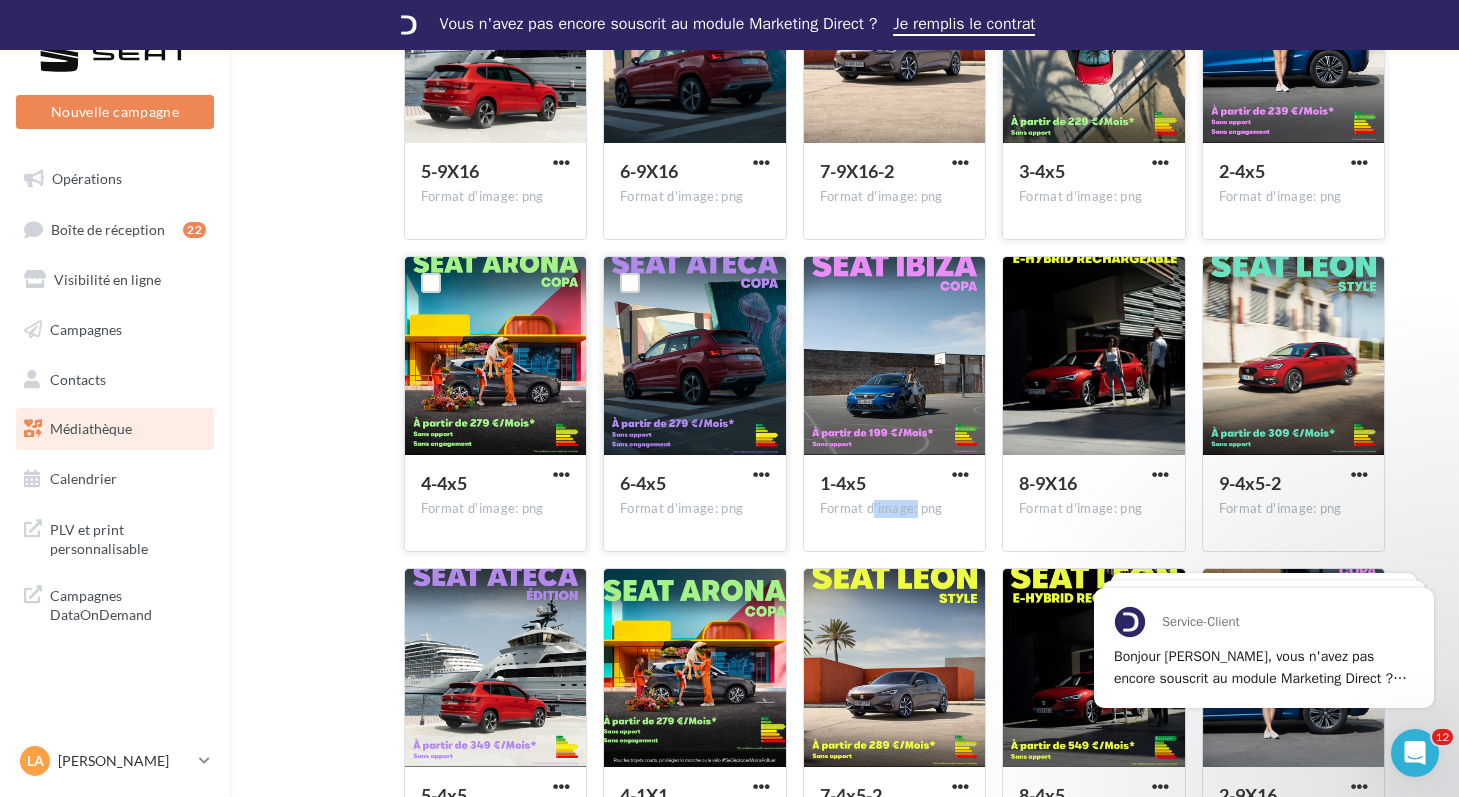 scroll, scrollTop: 560, scrollLeft: 0, axis: vertical 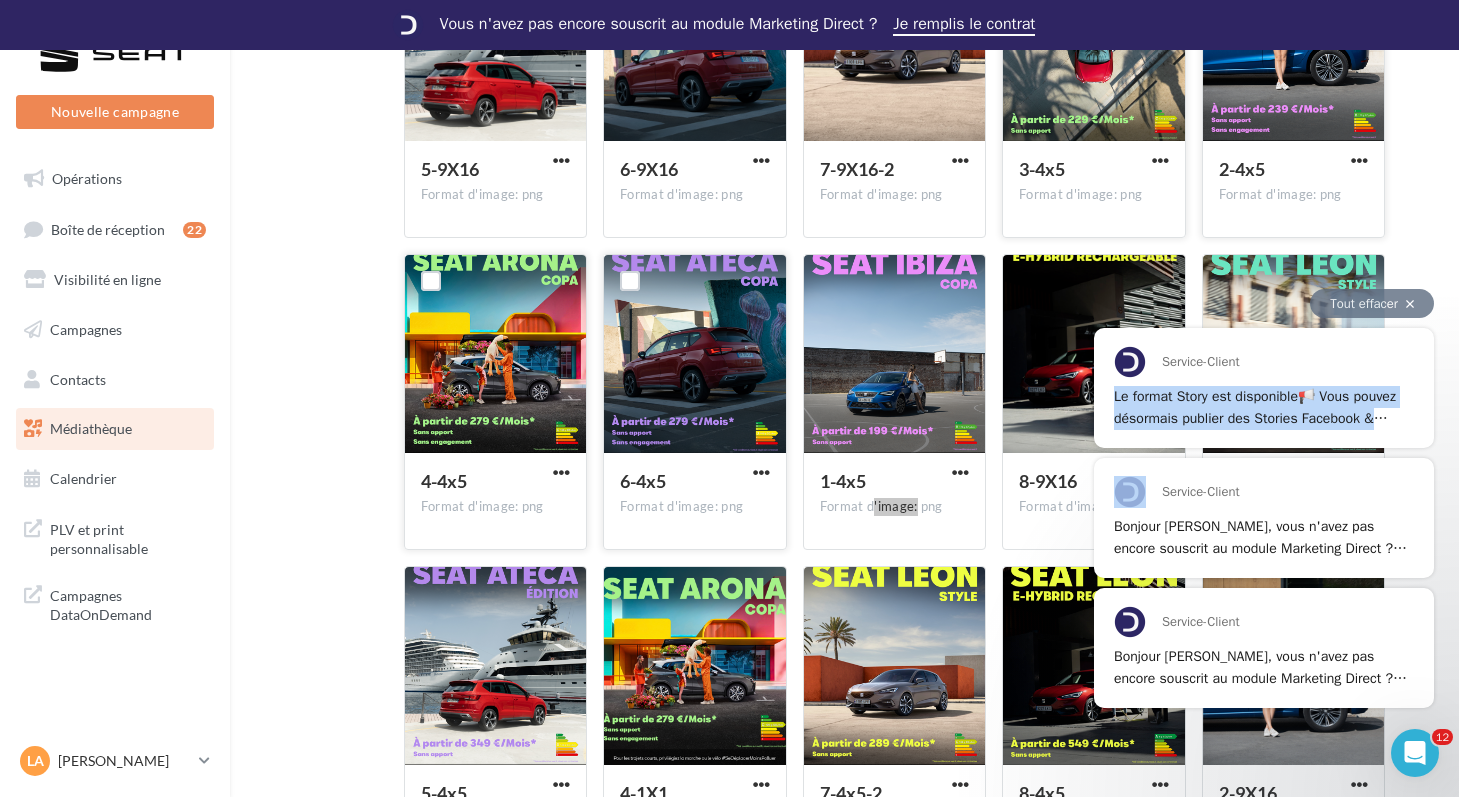 click on "Service-Client Le format Story est disponible📢   Vous pouvez désormais publier des Stories Facebook & Instagram depuis Digitaleo. Le format Story permet d’étendre la portée de vos prises de parole et de communiquer de manière éphémère sans encombrer votre feed. Vous aimez cette nouveauté ? Faites le nous savoir avec l’émoji 👍 Service-Client Bonjour [PERSON_NAME], vous n'avez pas encore souscrit au module Marketing Direct ? Pour cela, c'est simple et rapide ! Afin de pouvoir utiliser le module marketing direct, il suffit de bien compléter le contrat en cliquant sur le lien suivant : Je remplis le contrat Service-Client Bonjour [PERSON_NAME], vous n'avez pas encore souscrit au module Marketing Direct ? Pour cela, c'est simple et rapide ! Afin de pouvoir utiliser le module marketing direct, il suffit de bien compléter le contrat en cliquant sur le lien suivant : Je remplis le contrat" at bounding box center (1264, 518) 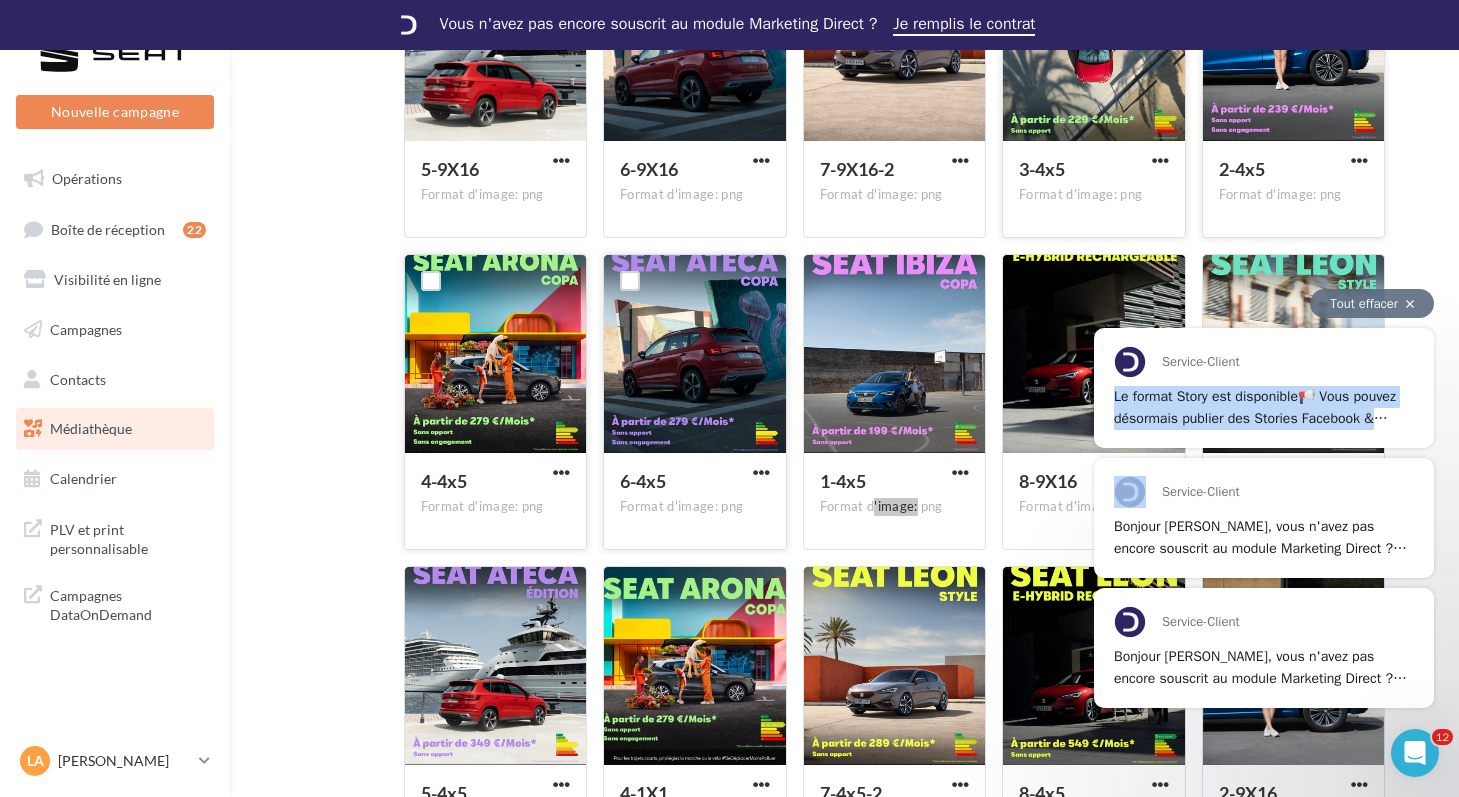 click on "Tout effacer" at bounding box center (1372, 303) 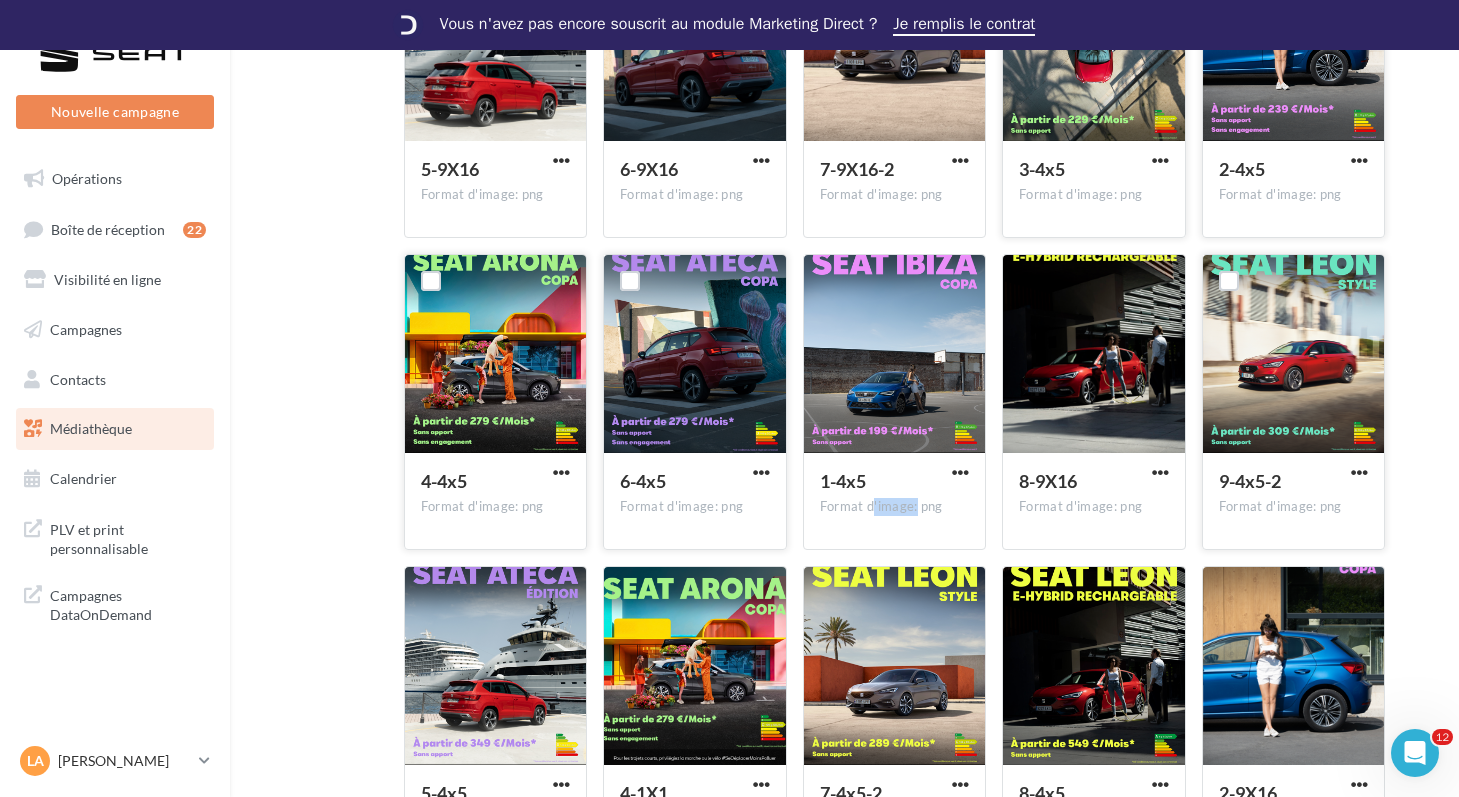 click at bounding box center [1359, 474] 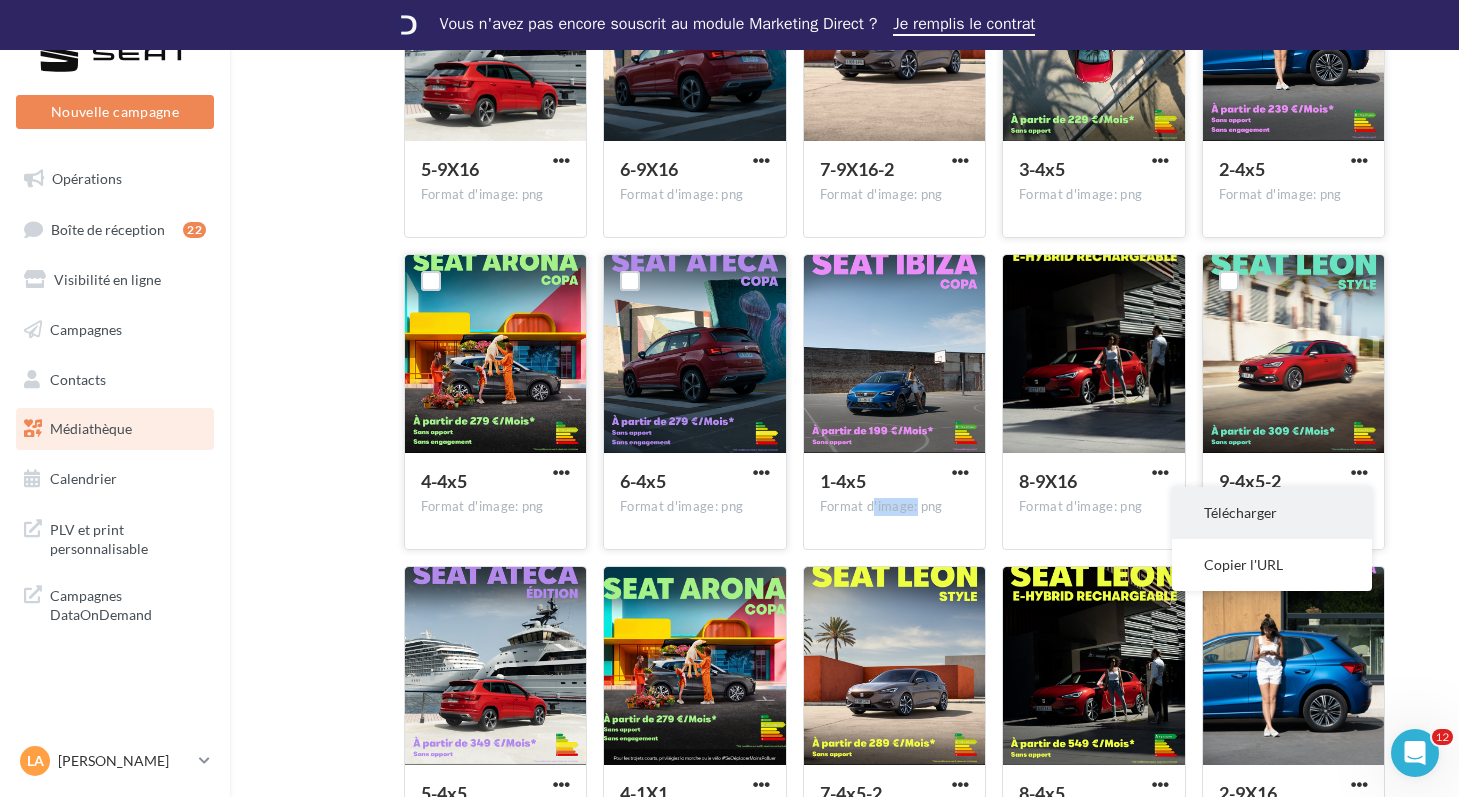 click on "Télécharger" at bounding box center (1272, 513) 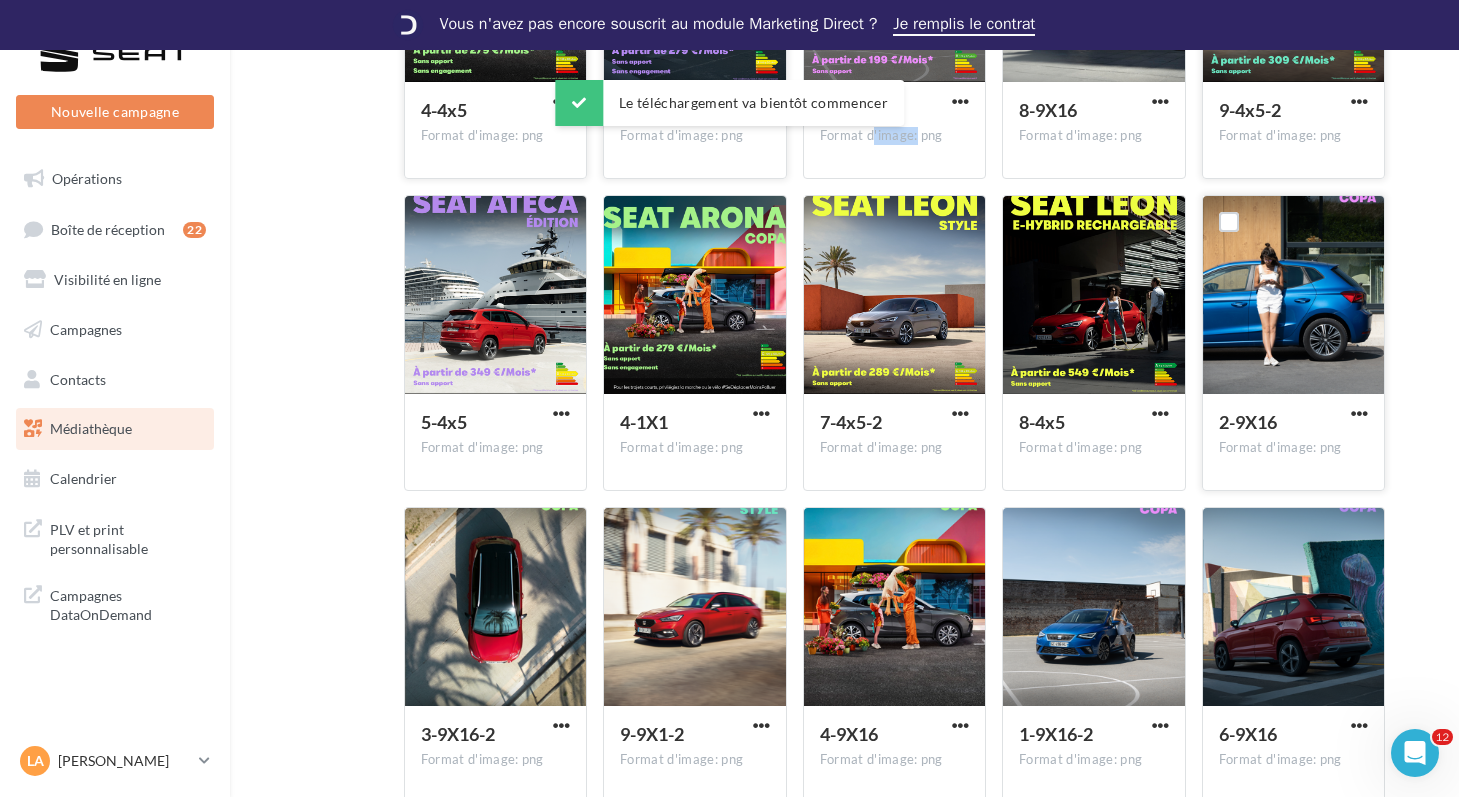 scroll, scrollTop: 1000, scrollLeft: 0, axis: vertical 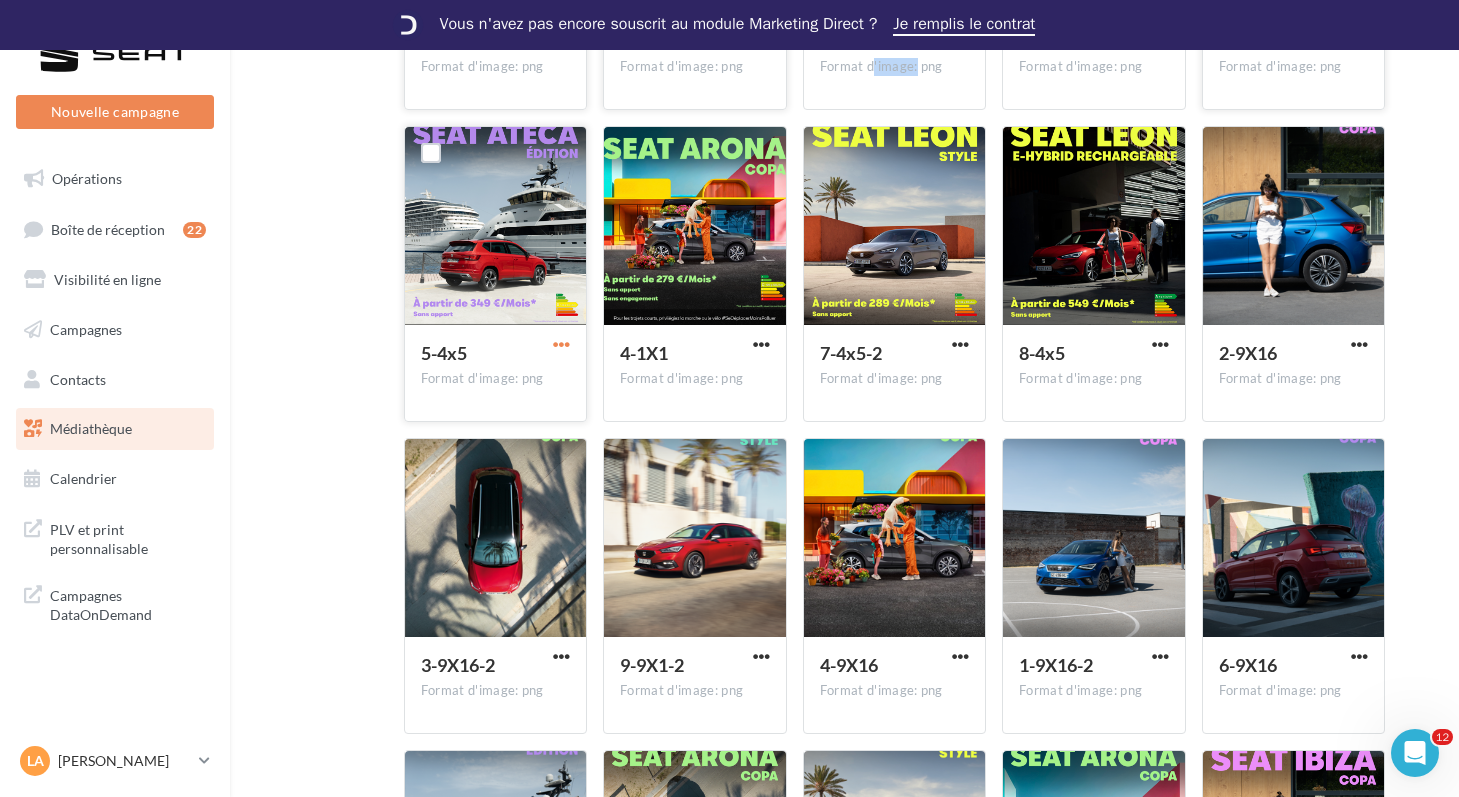 click at bounding box center [561, 344] 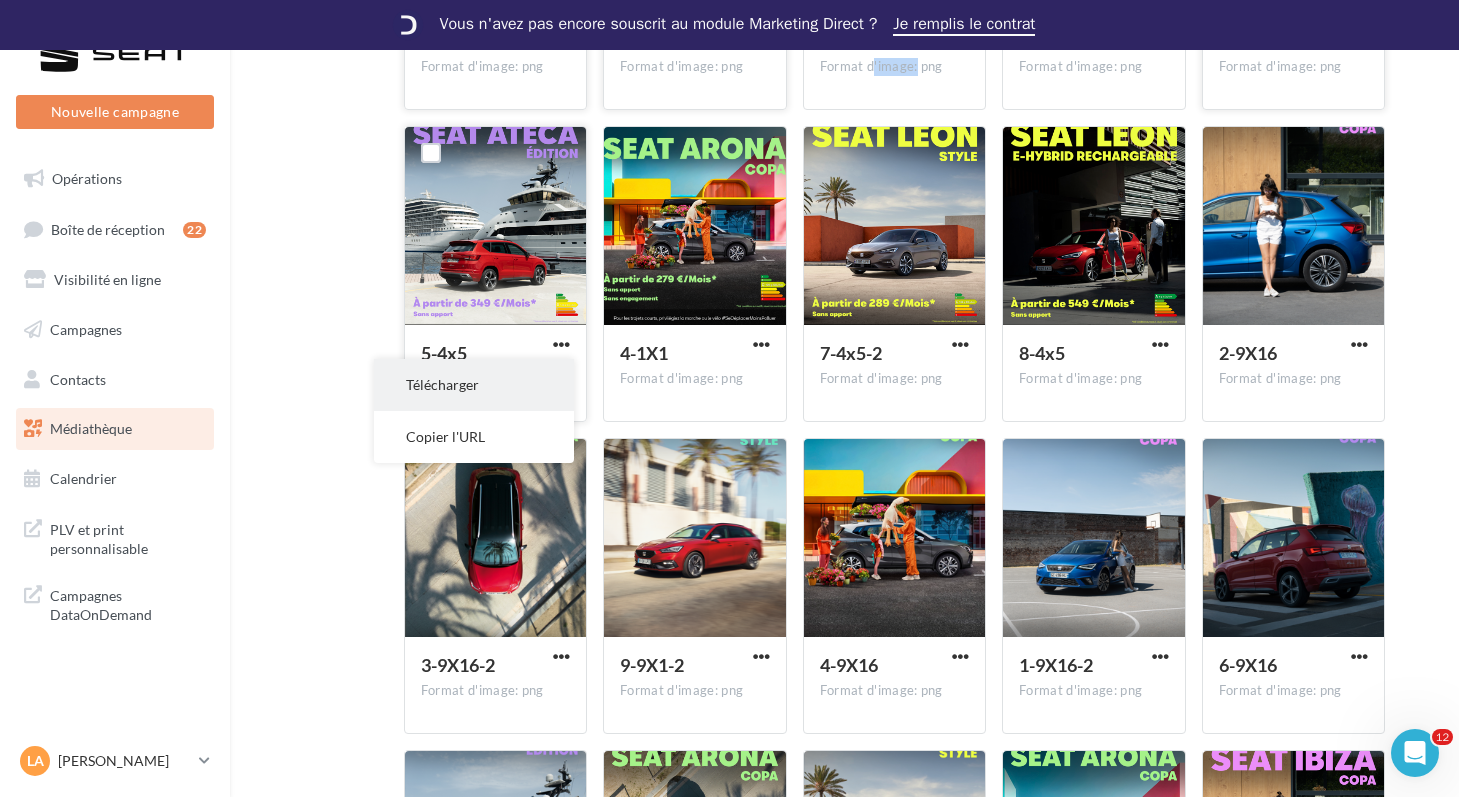 click on "Télécharger" at bounding box center [474, 385] 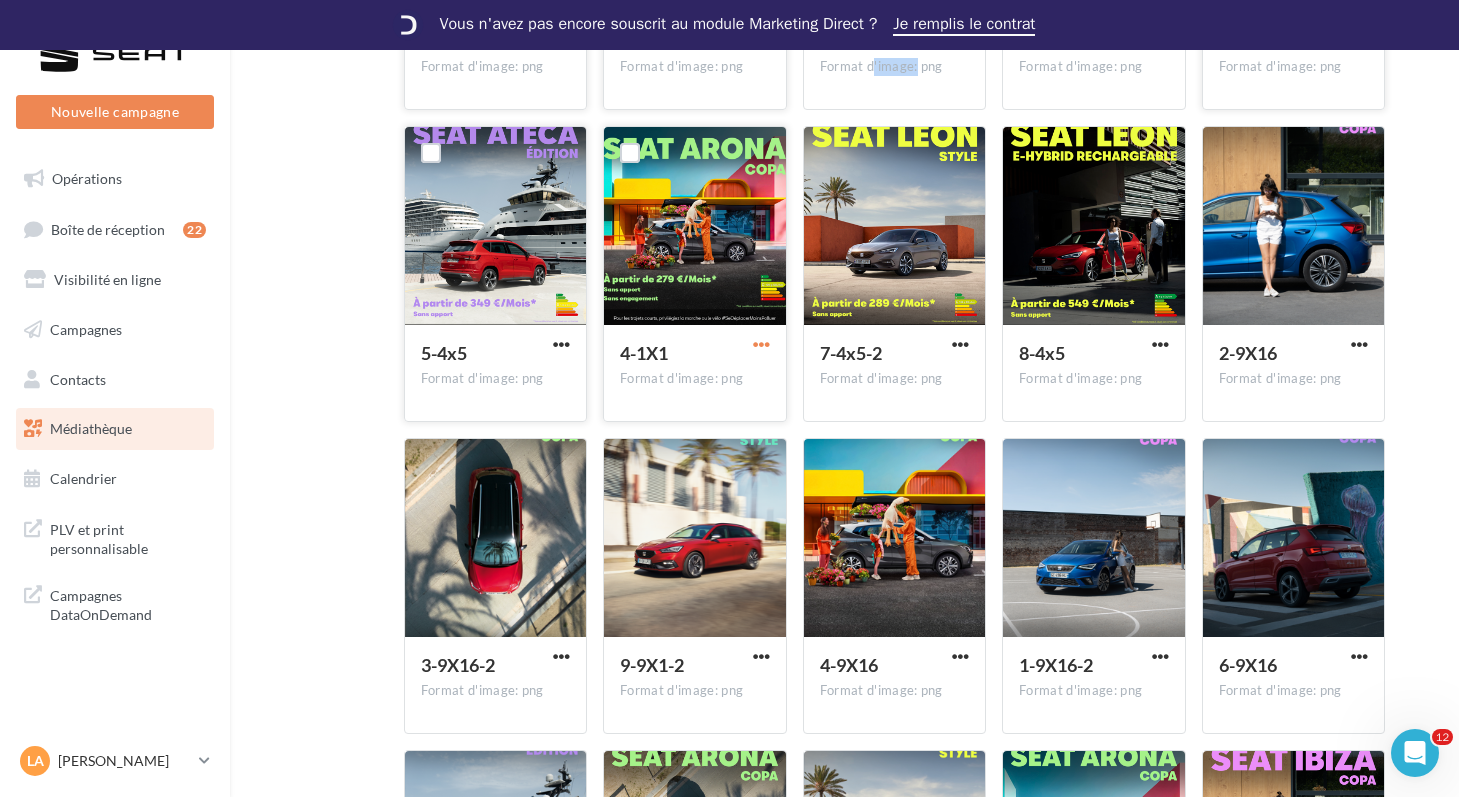 click at bounding box center (761, 344) 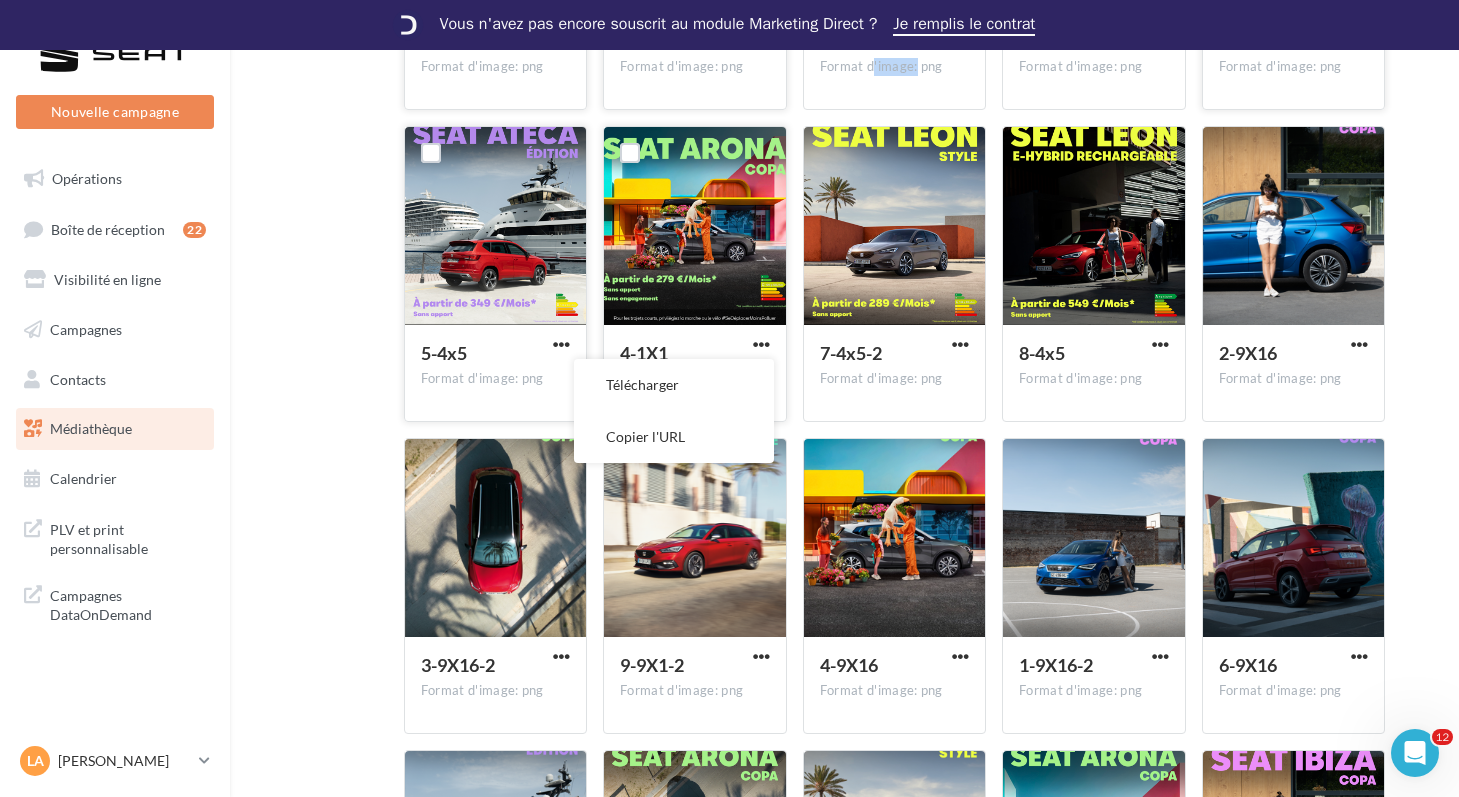 click on "Télécharger" at bounding box center [674, 385] 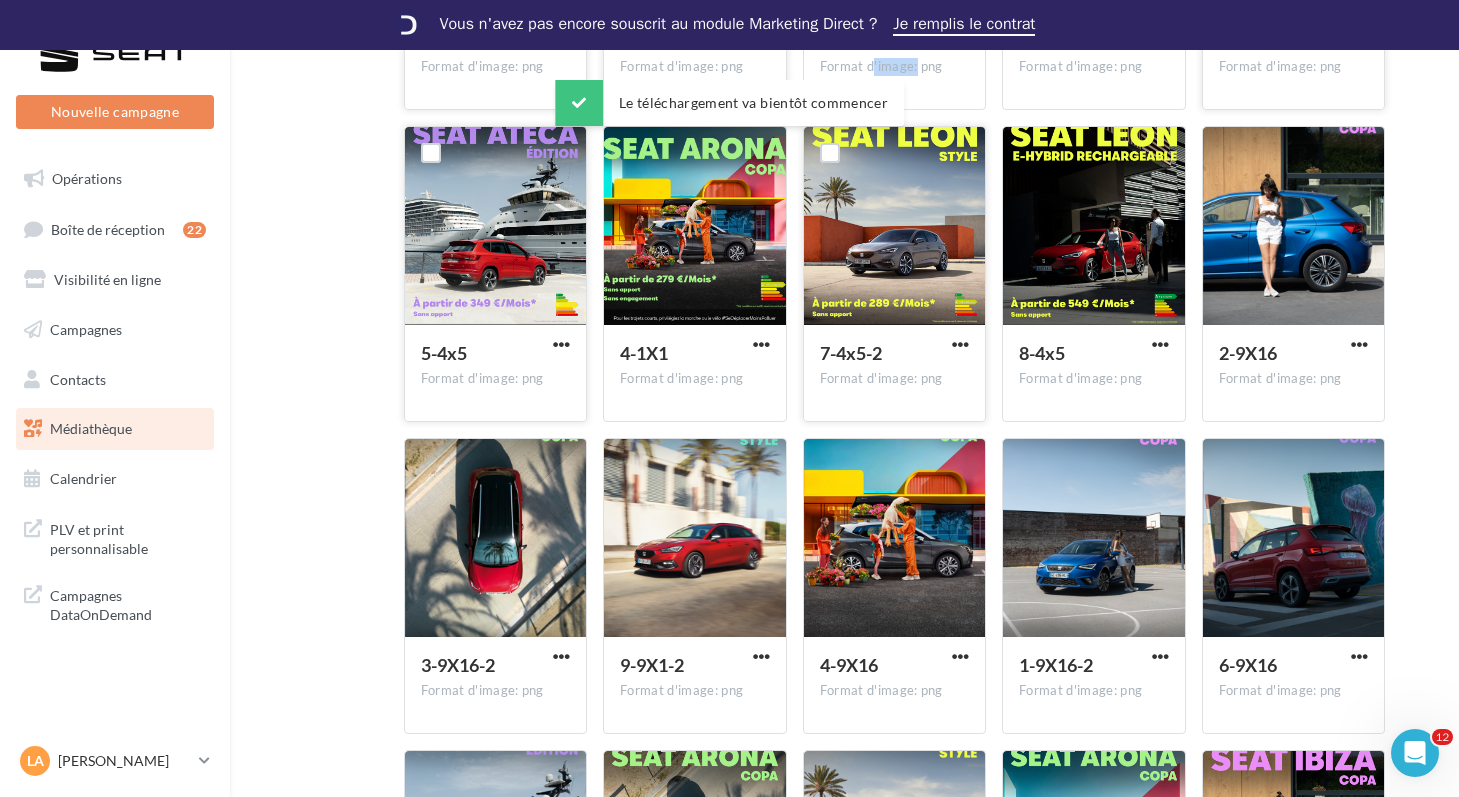 click at bounding box center (960, 346) 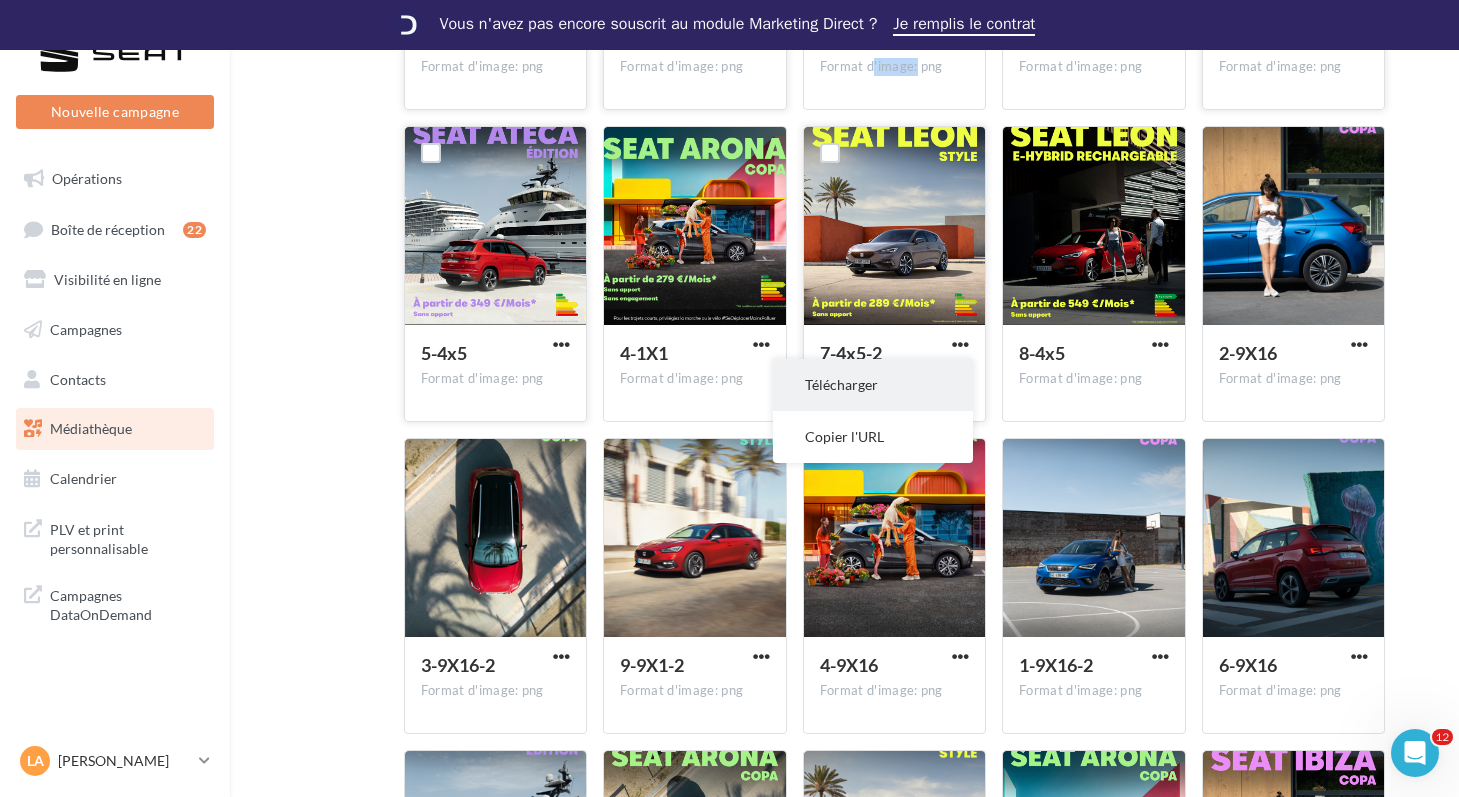 click on "Télécharger" at bounding box center (873, 385) 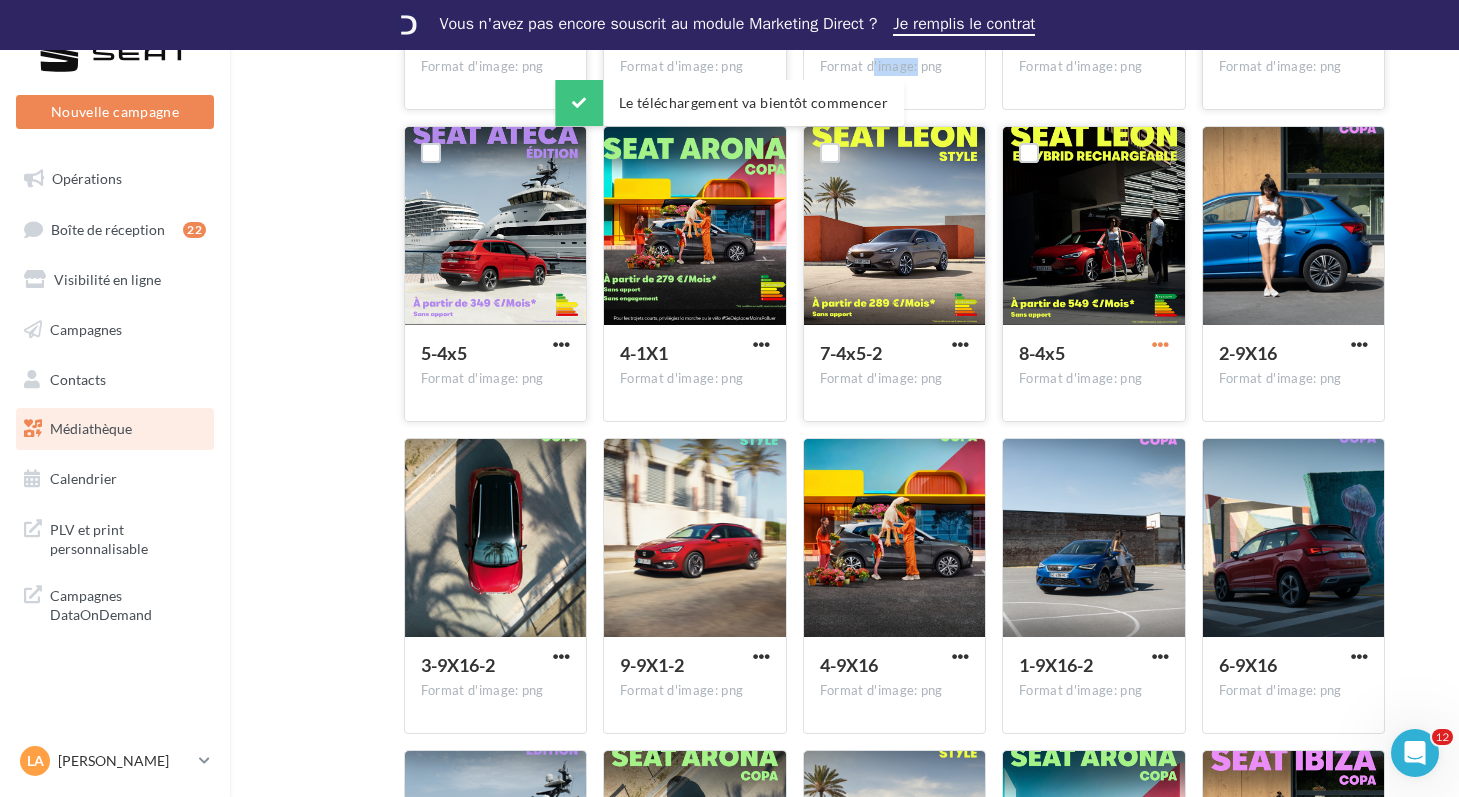 click at bounding box center [1160, 344] 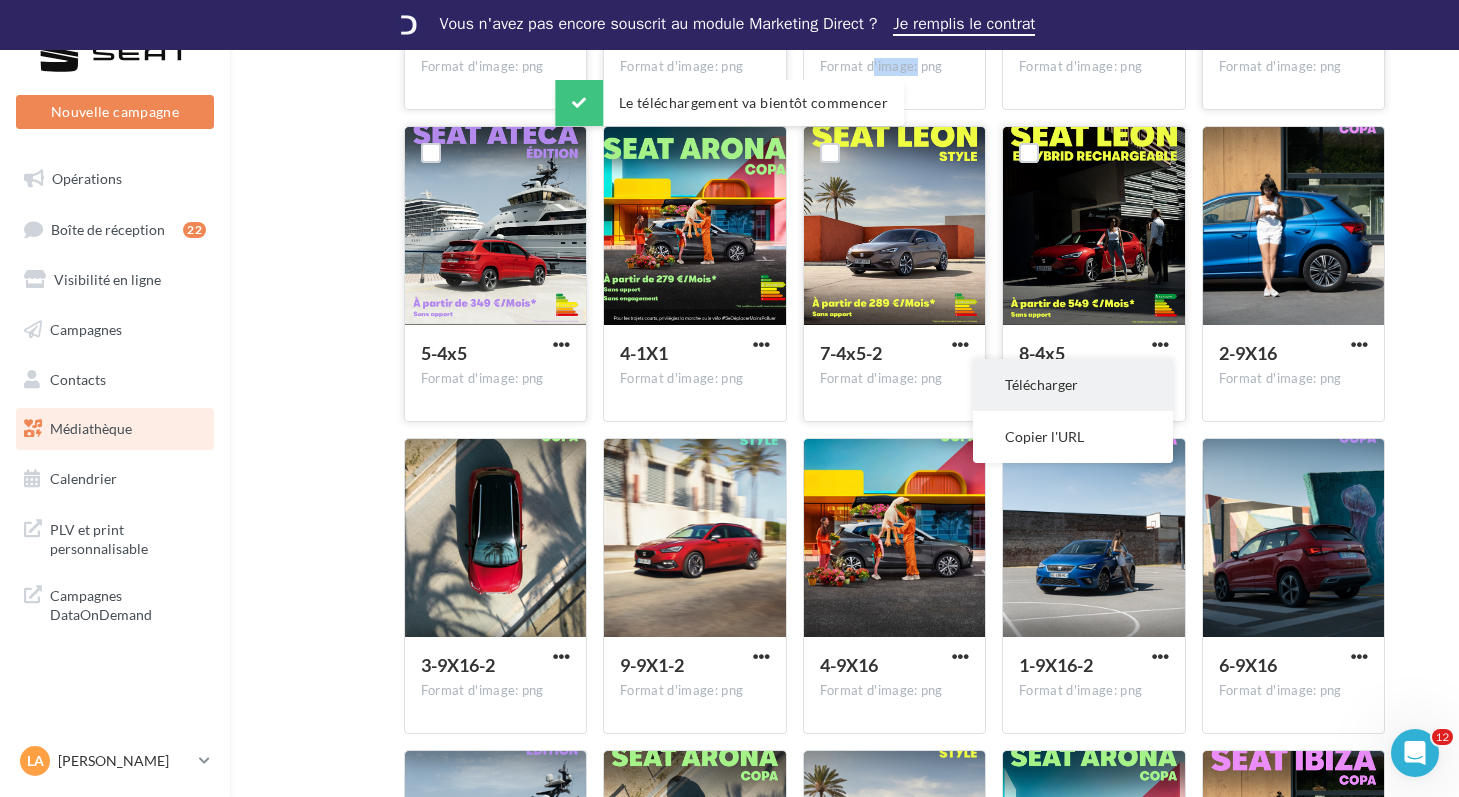 click on "Télécharger" at bounding box center (1073, 385) 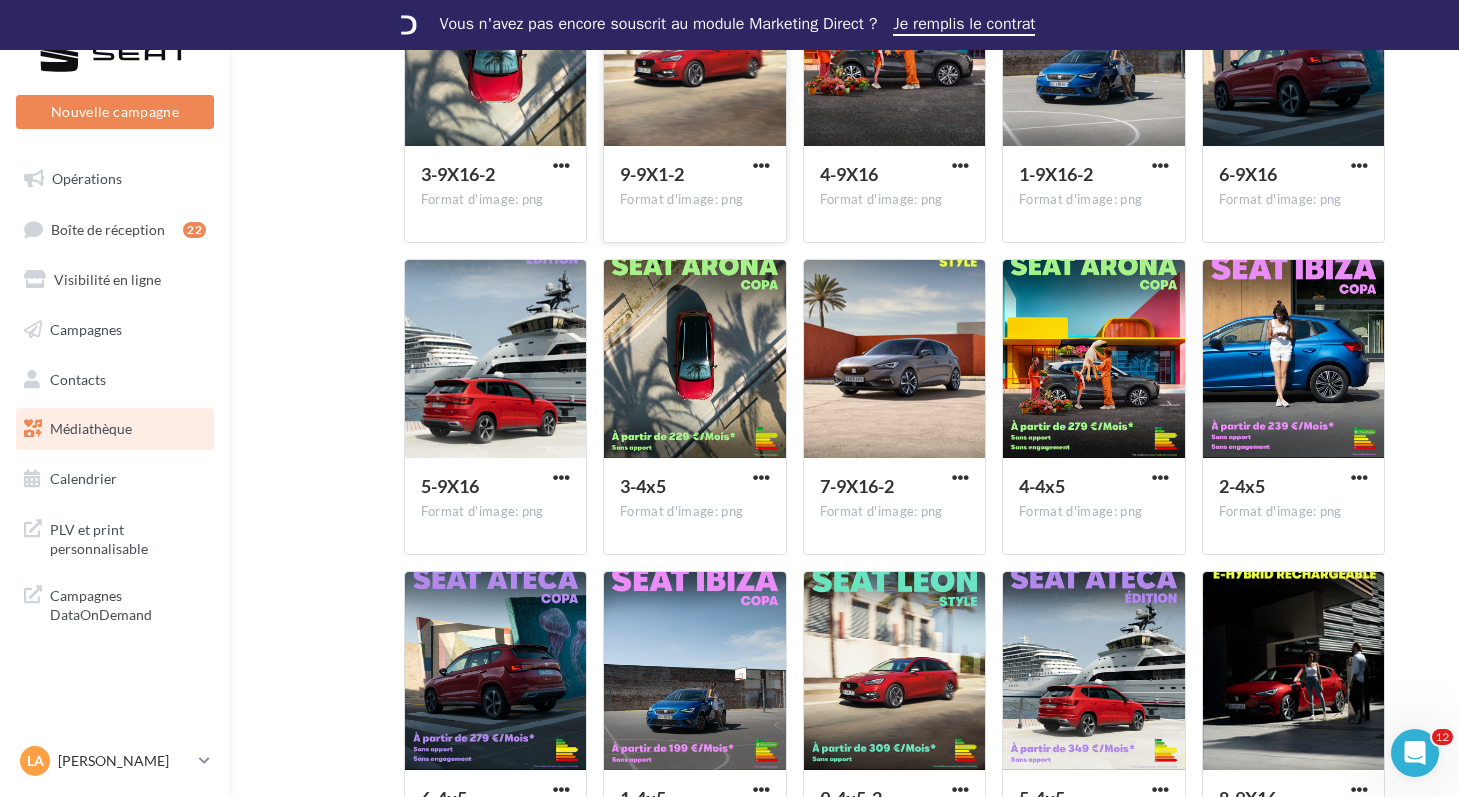 scroll, scrollTop: 1511, scrollLeft: 0, axis: vertical 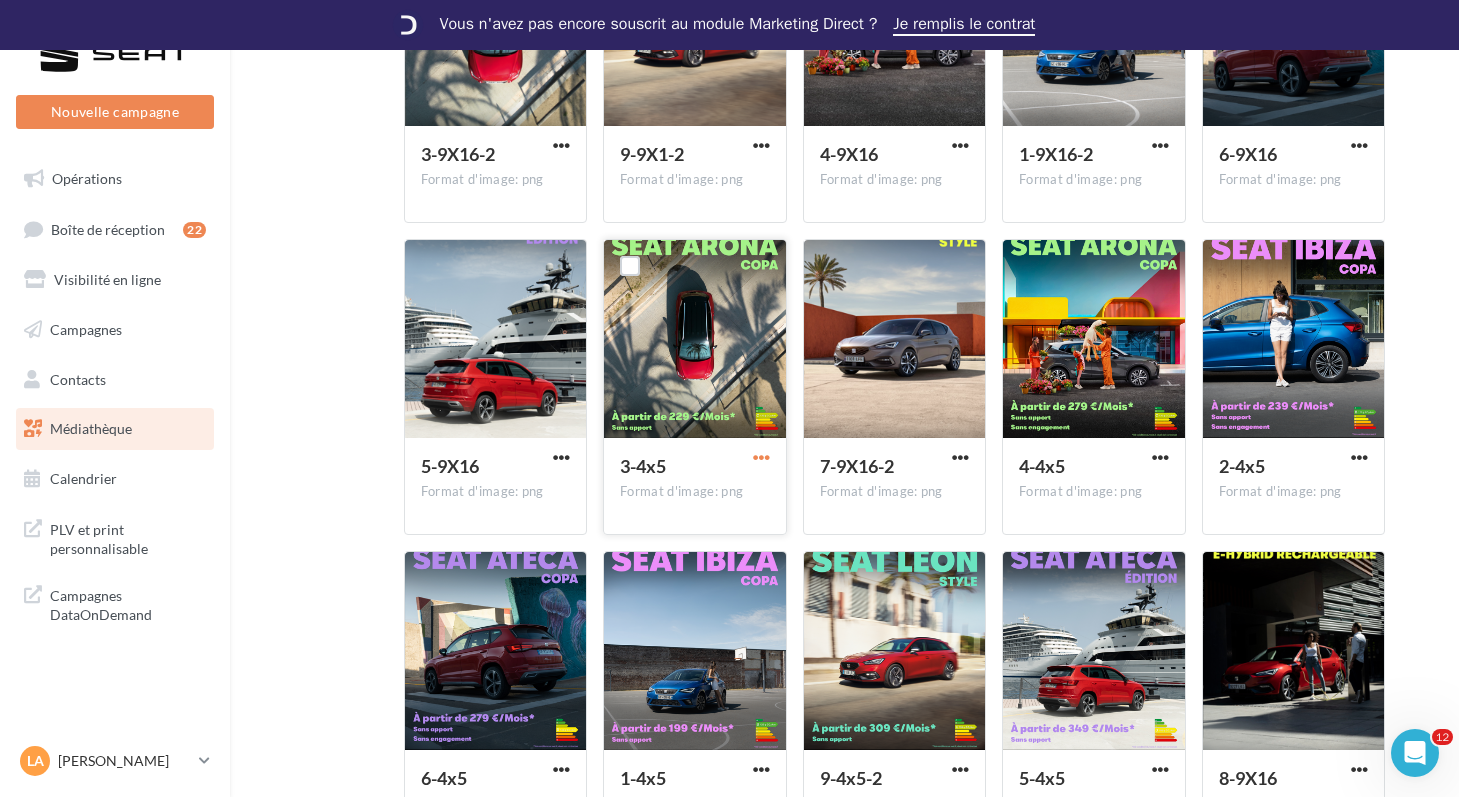 click at bounding box center [761, 457] 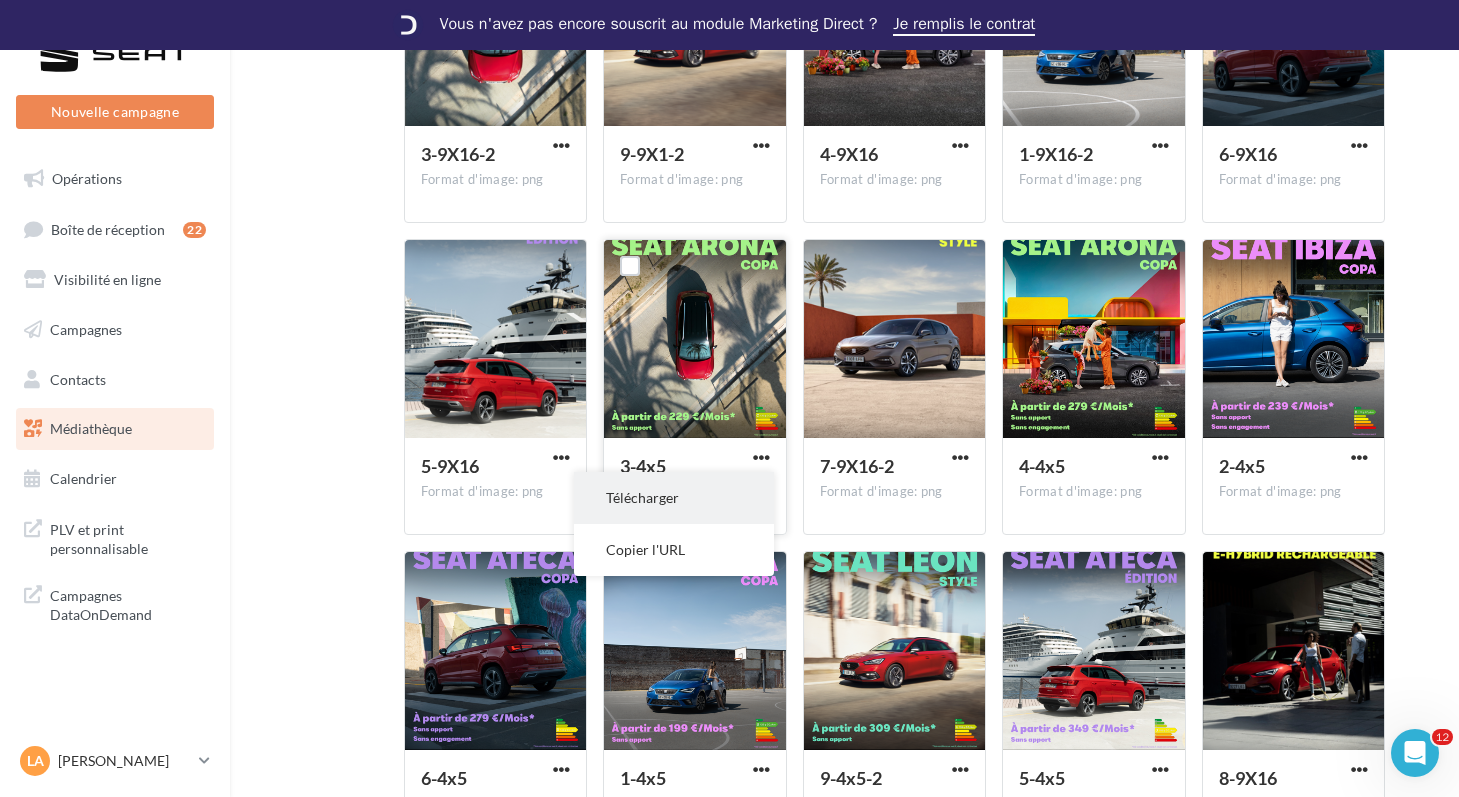 click on "Télécharger" at bounding box center [674, 498] 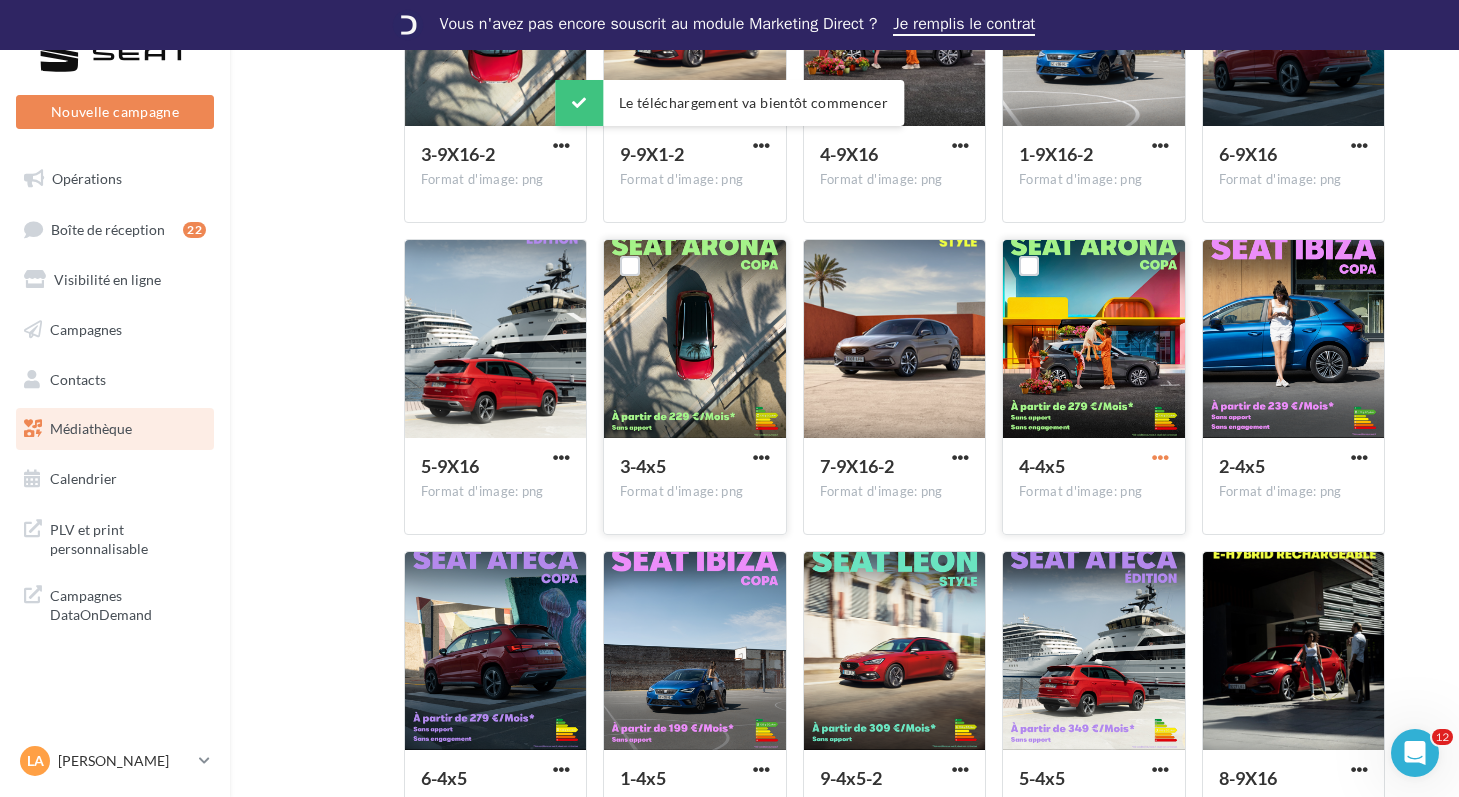click at bounding box center (1160, 457) 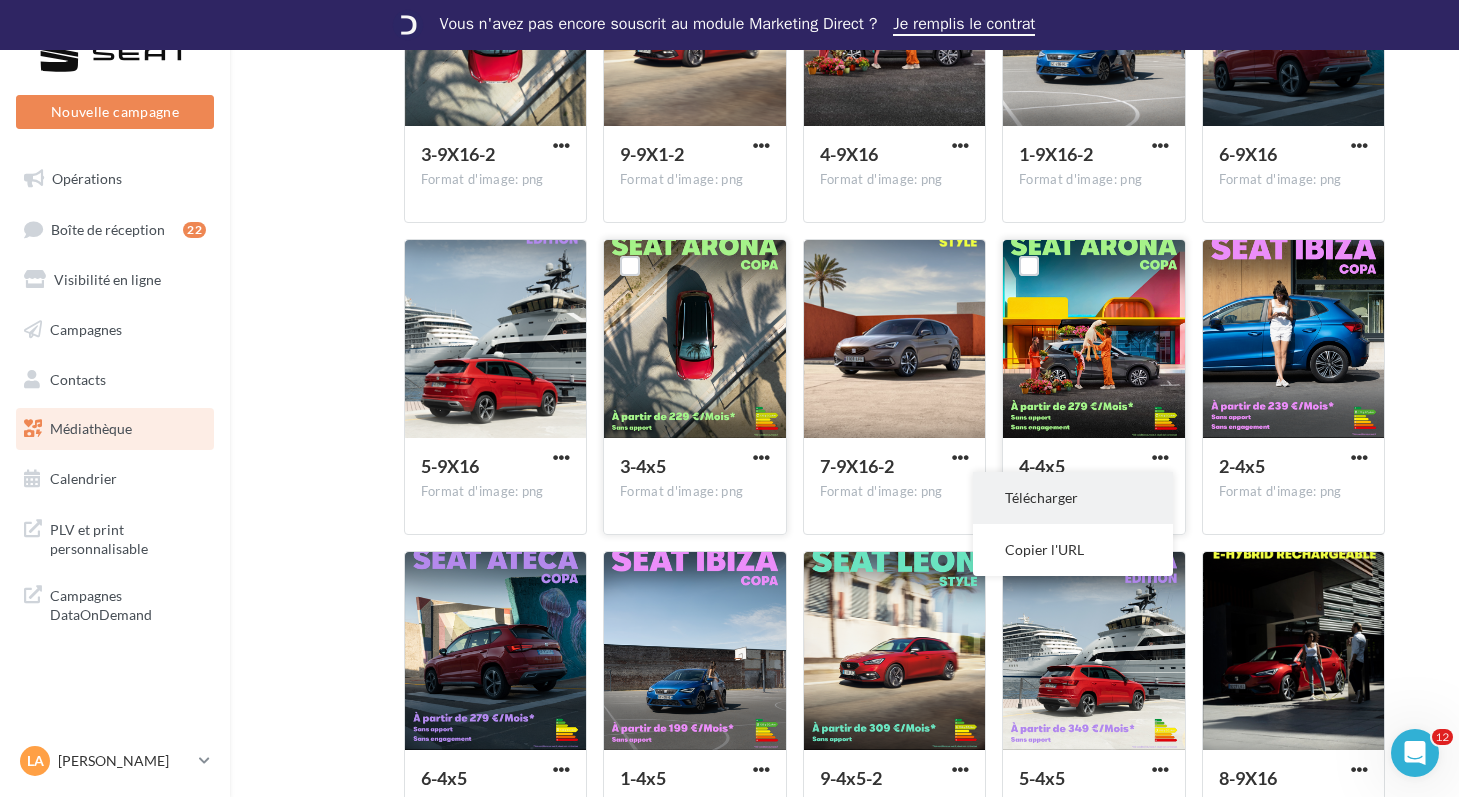 click on "Télécharger" at bounding box center [1073, 498] 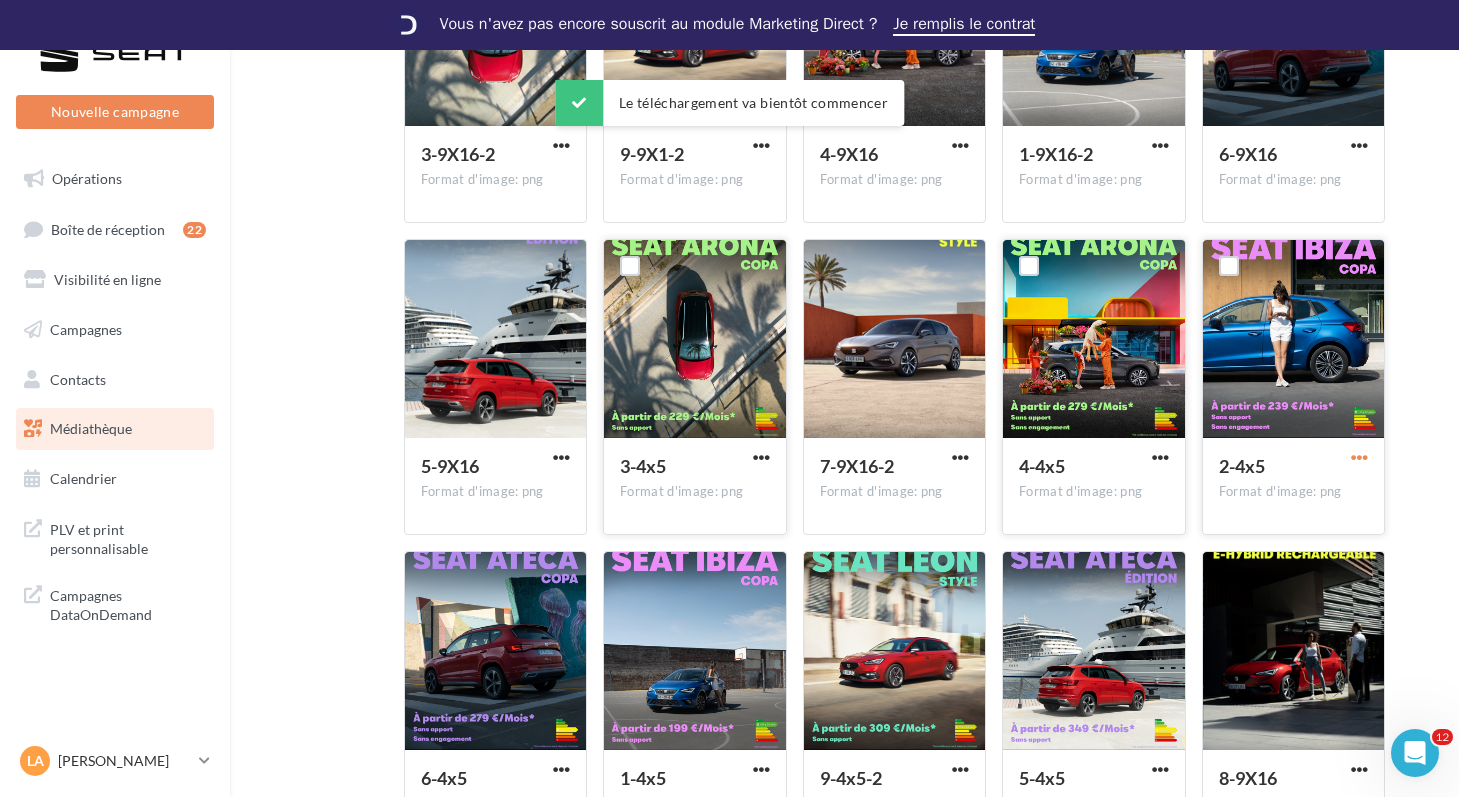 click at bounding box center (1359, 457) 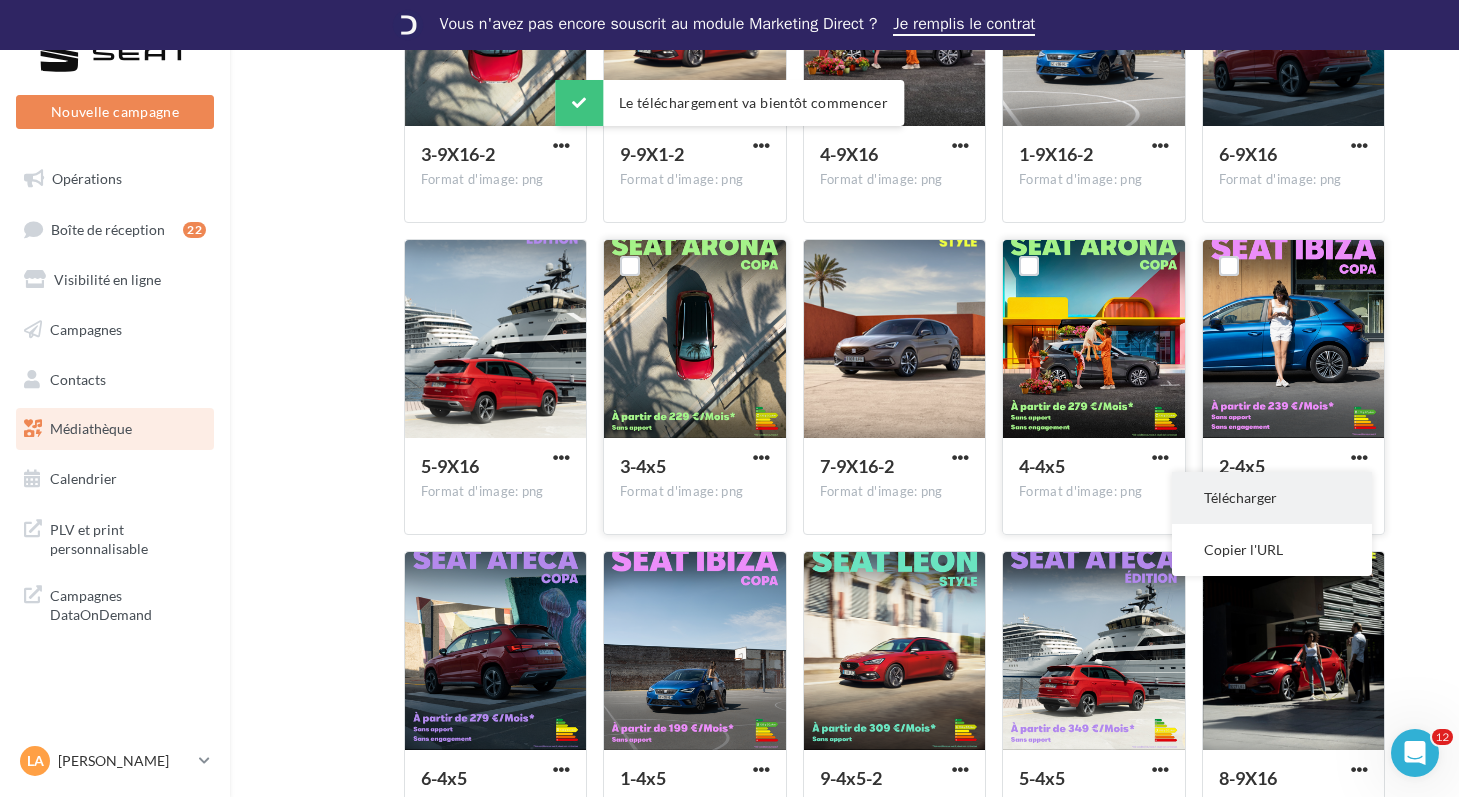 click on "Télécharger" at bounding box center [1272, 498] 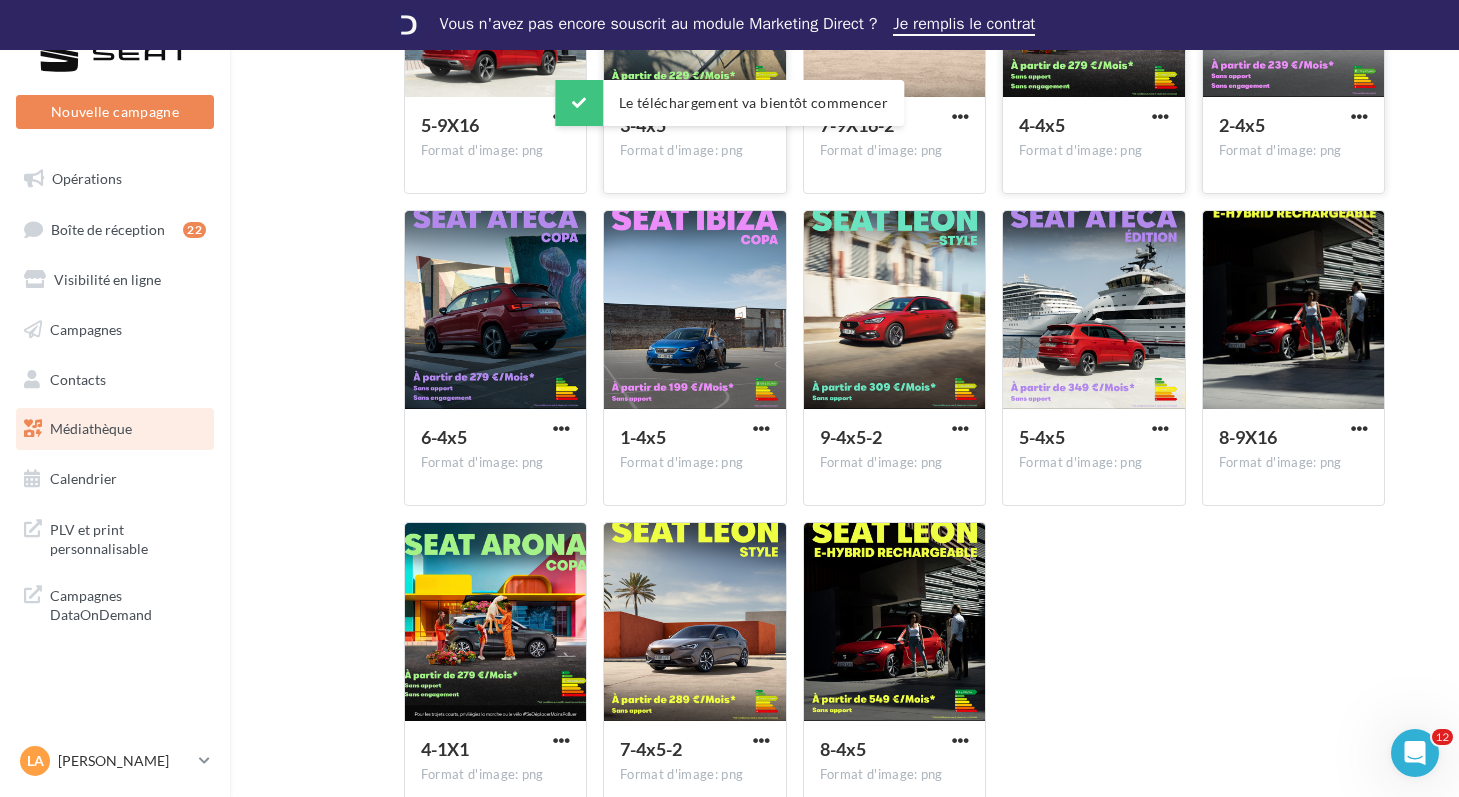 scroll, scrollTop: 1901, scrollLeft: 0, axis: vertical 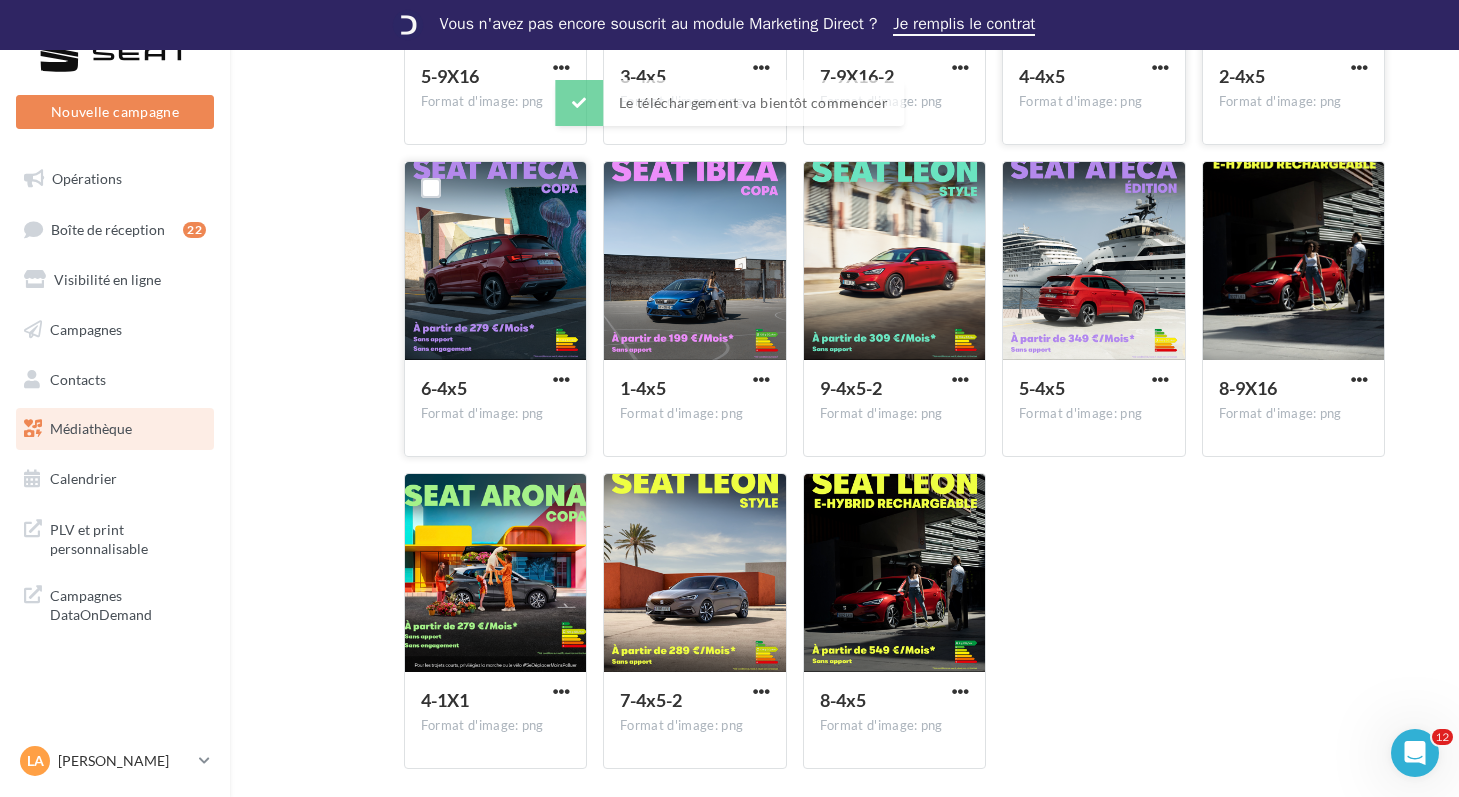 click at bounding box center (561, 381) 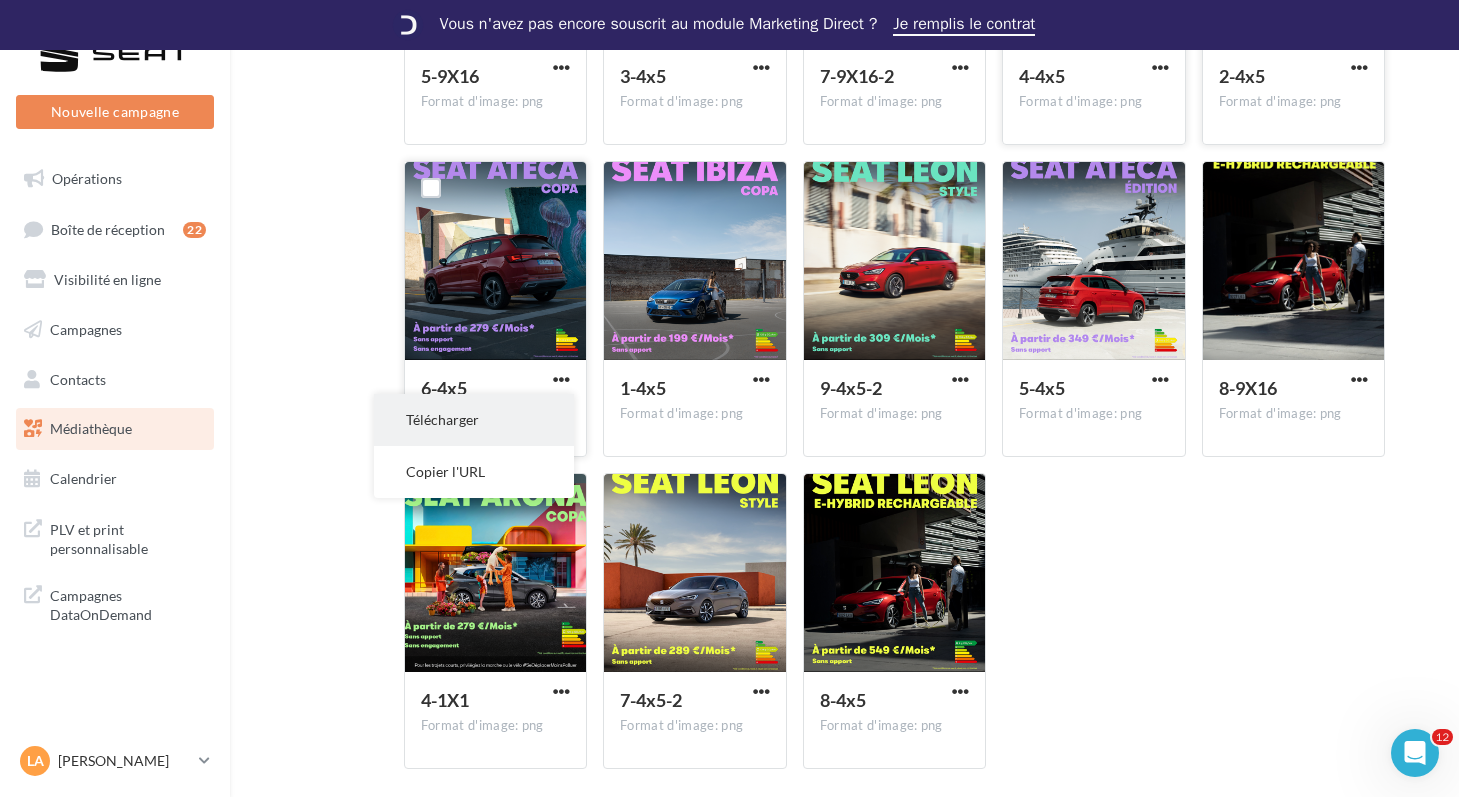click on "Télécharger" at bounding box center (474, 420) 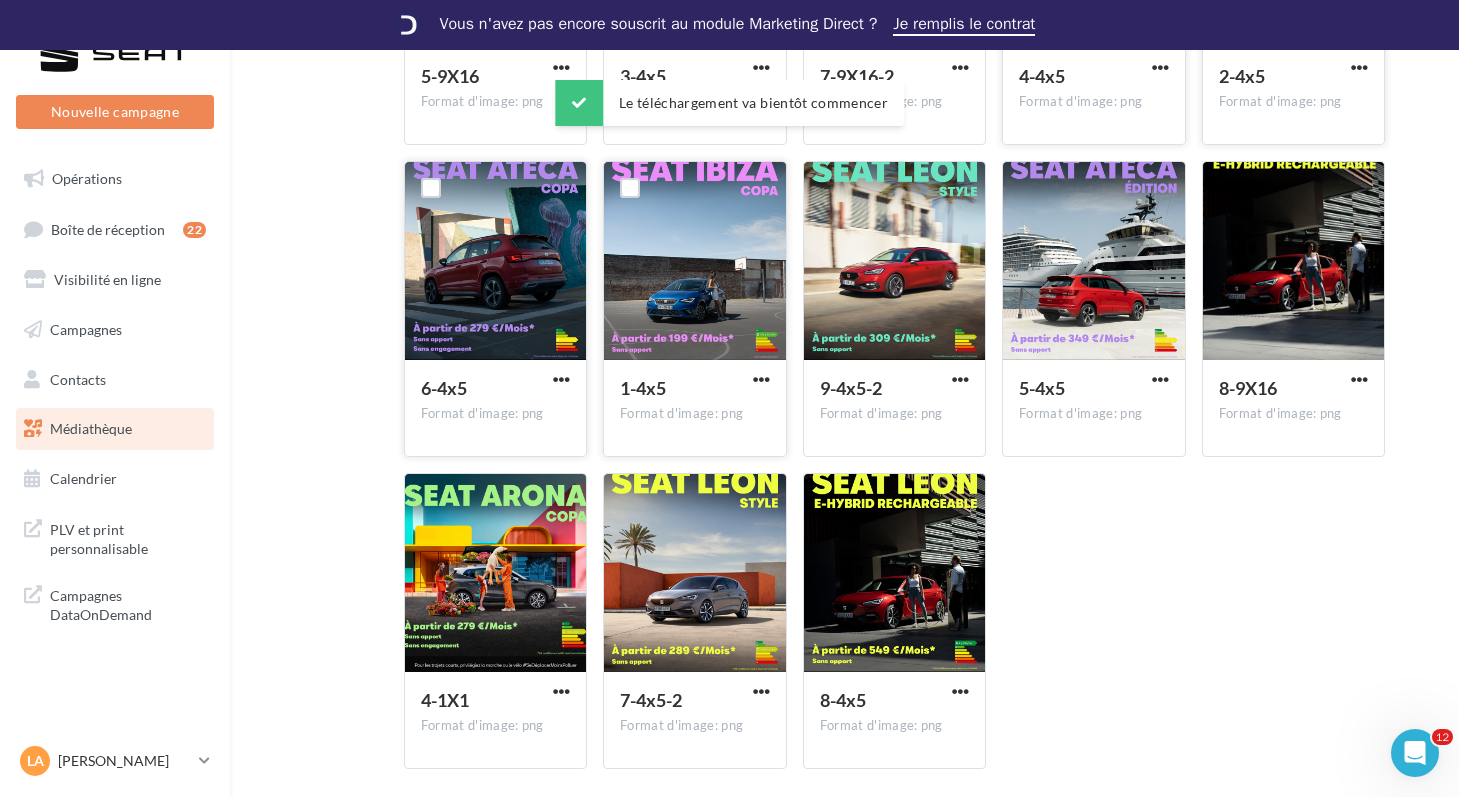 click at bounding box center (761, 381) 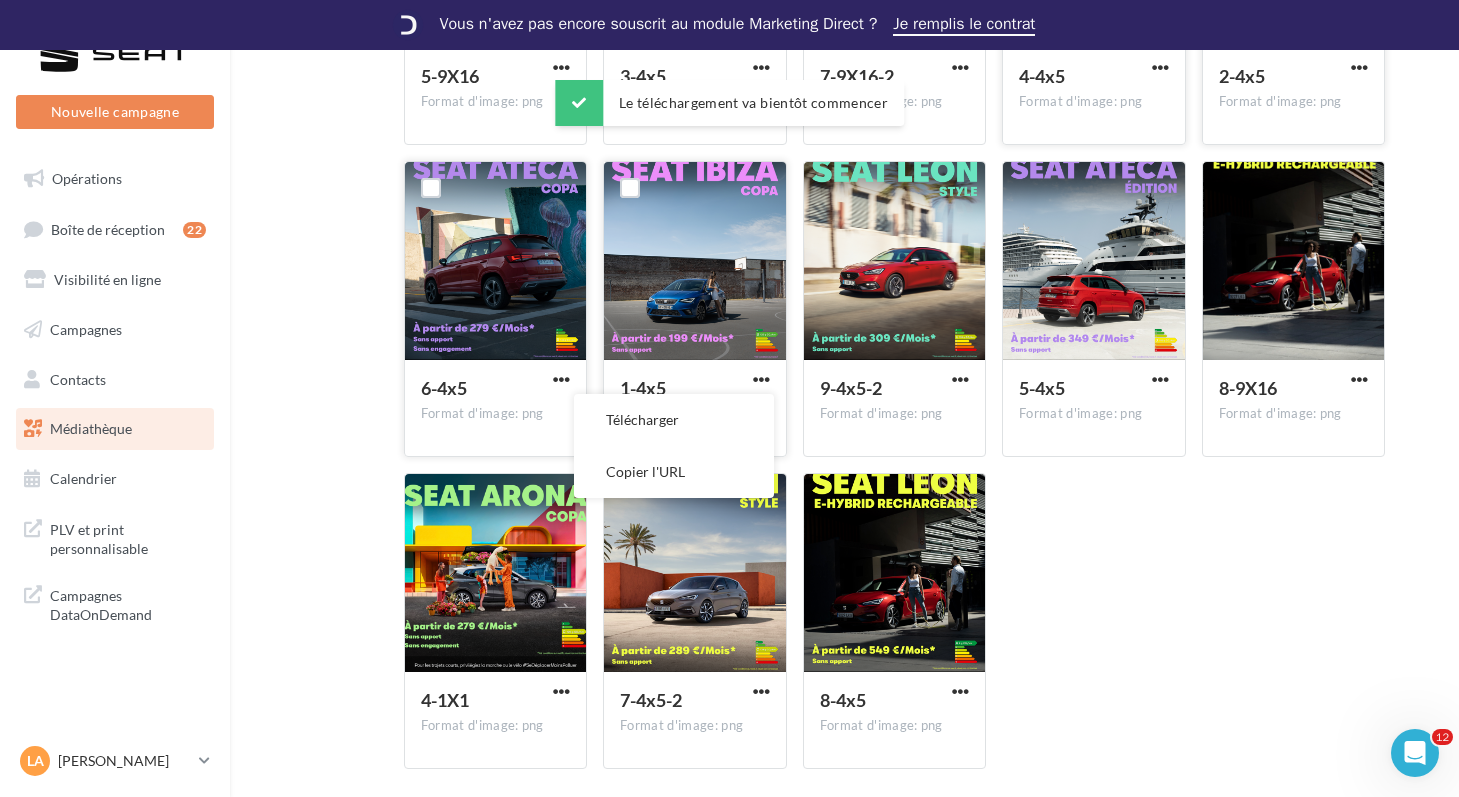 click on "Télécharger" at bounding box center [674, 420] 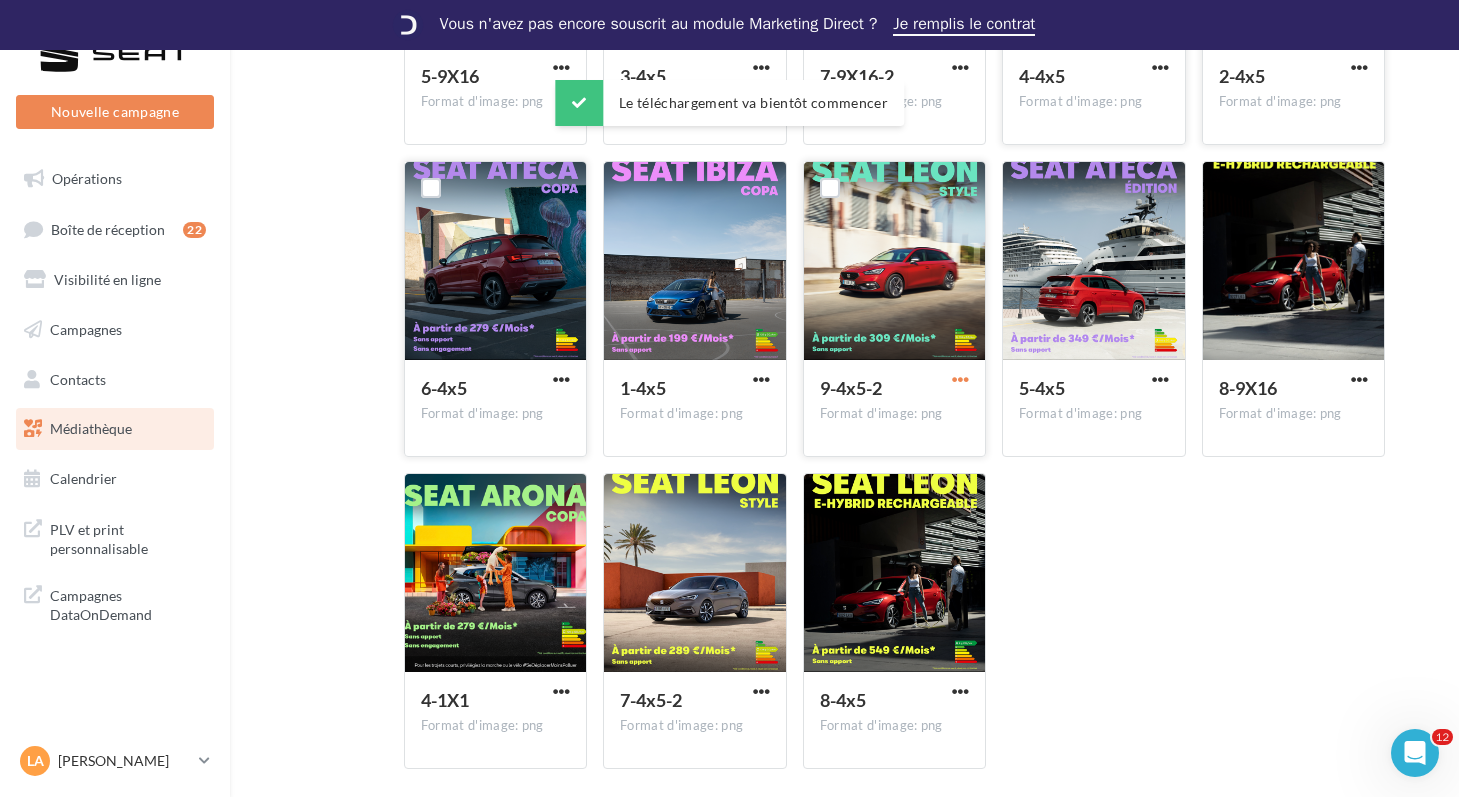 click at bounding box center (960, 379) 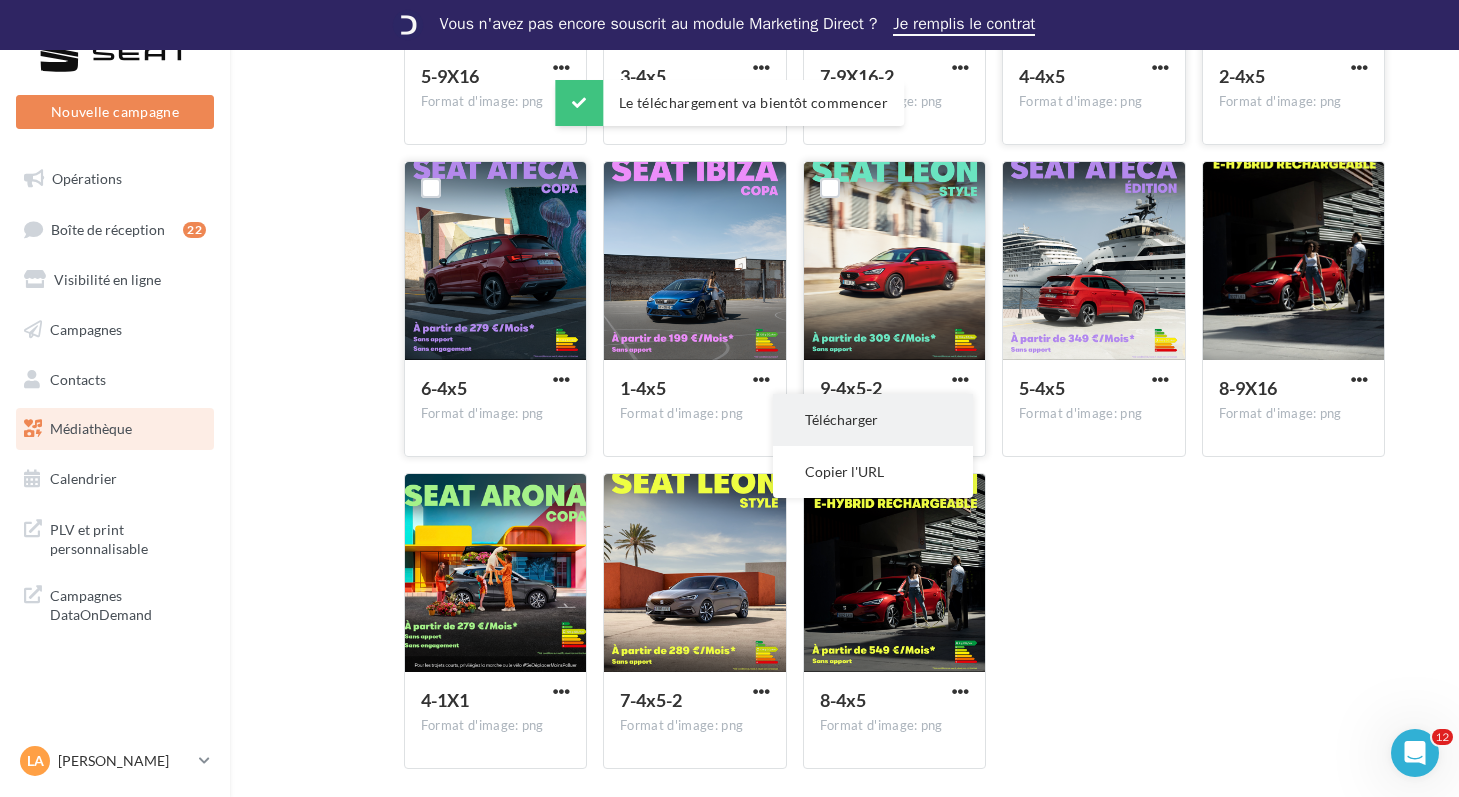 click on "Télécharger" at bounding box center (873, 420) 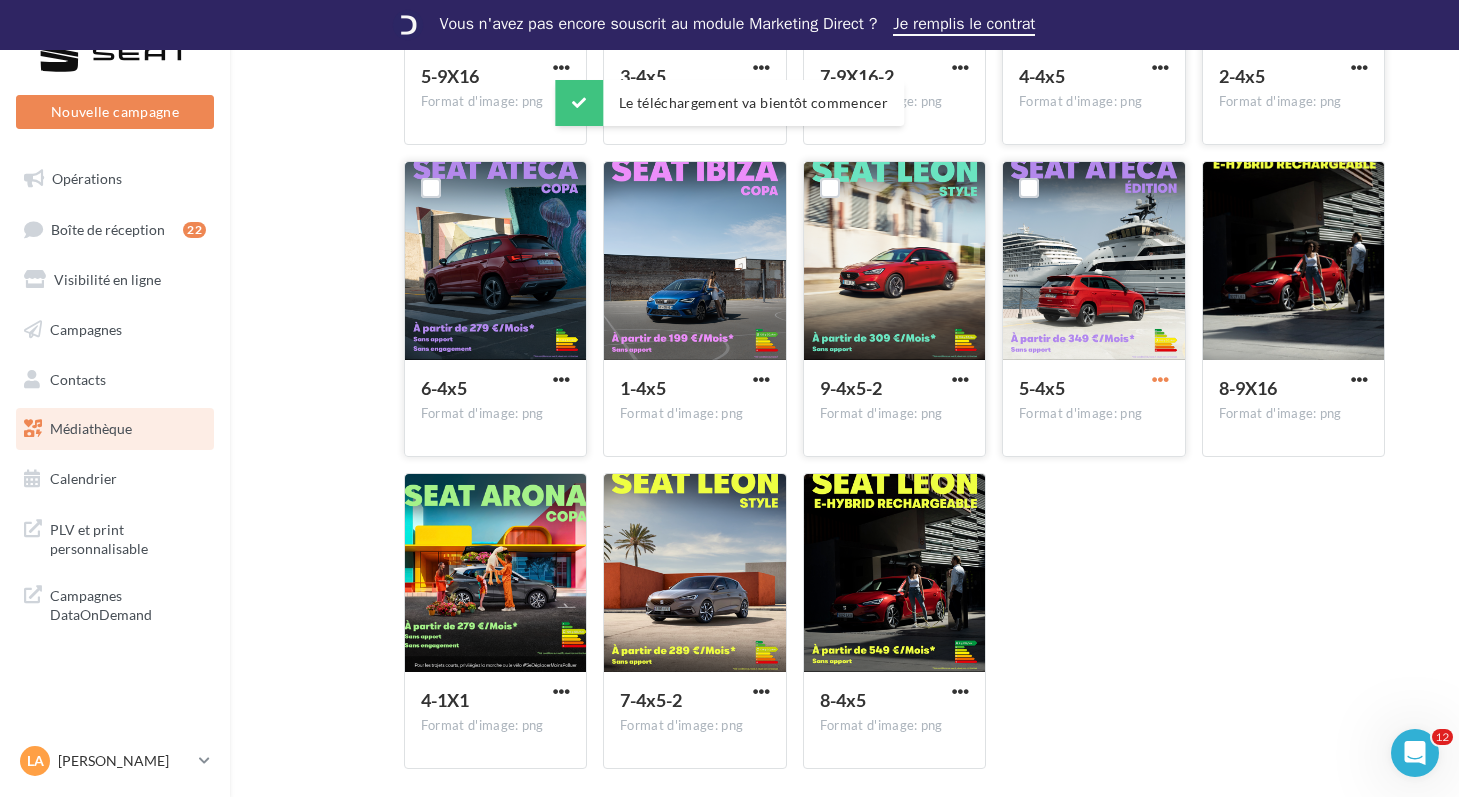 click at bounding box center [1160, 379] 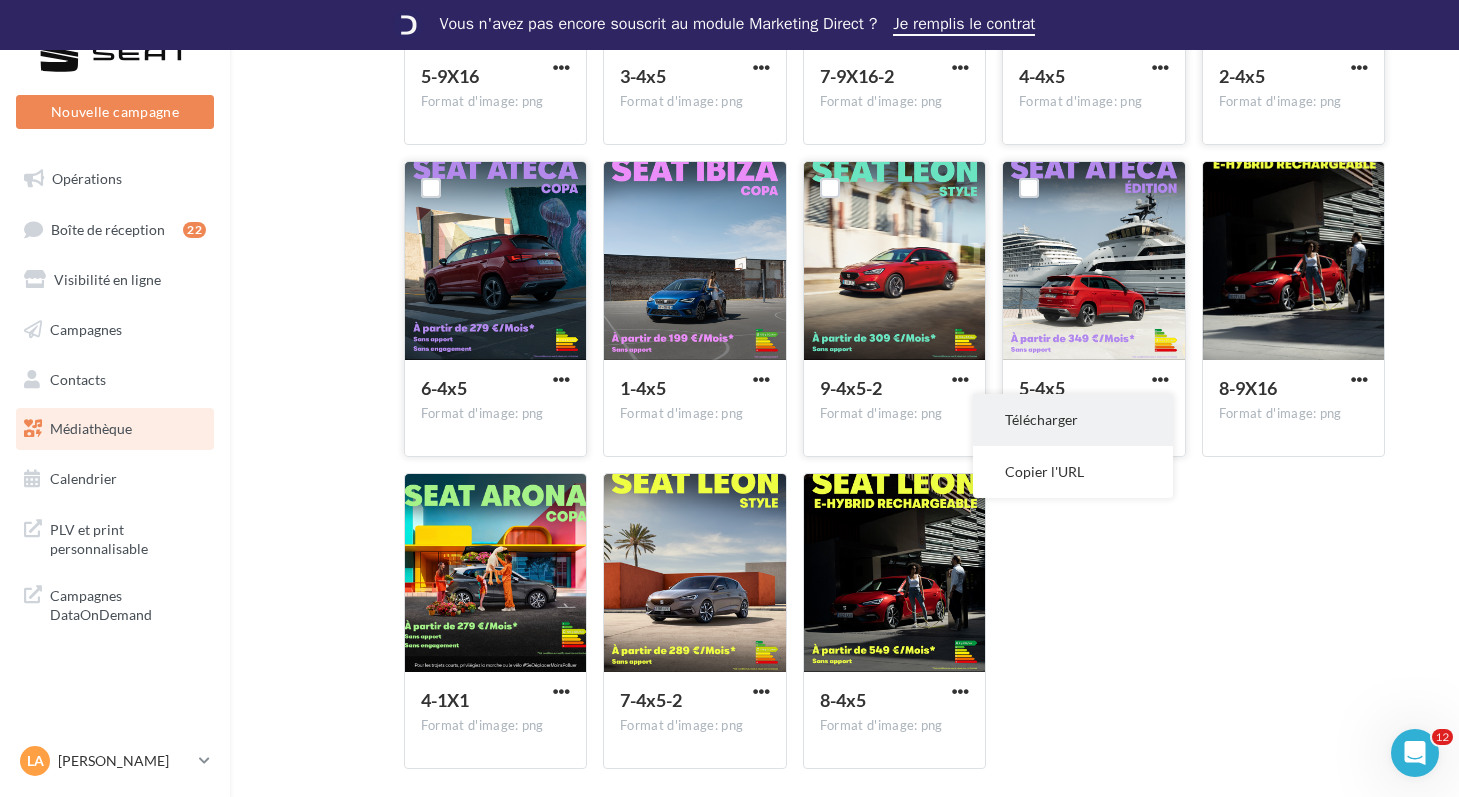 click on "Télécharger" at bounding box center [1073, 420] 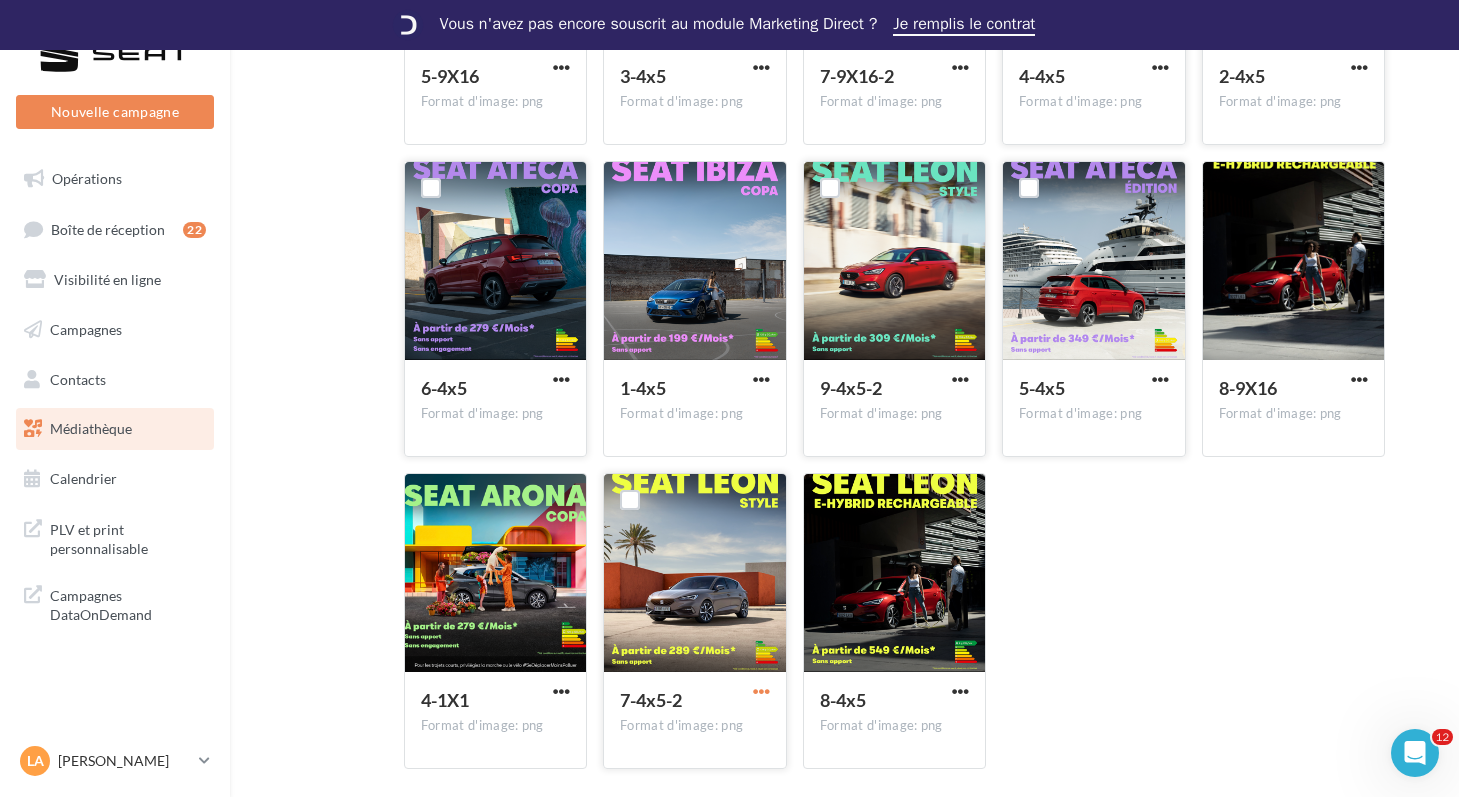 click at bounding box center (761, 691) 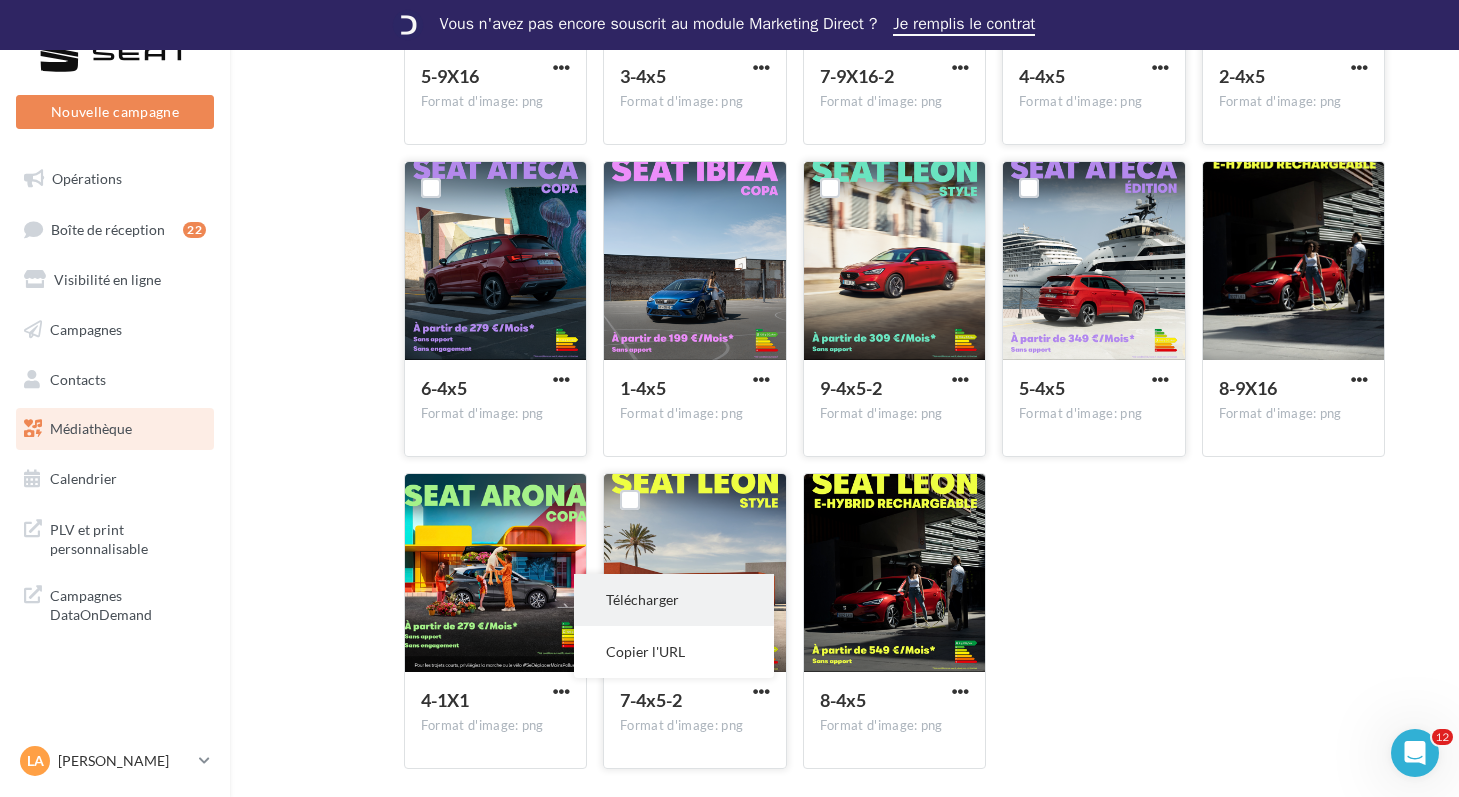 click on "Télécharger" at bounding box center [674, 600] 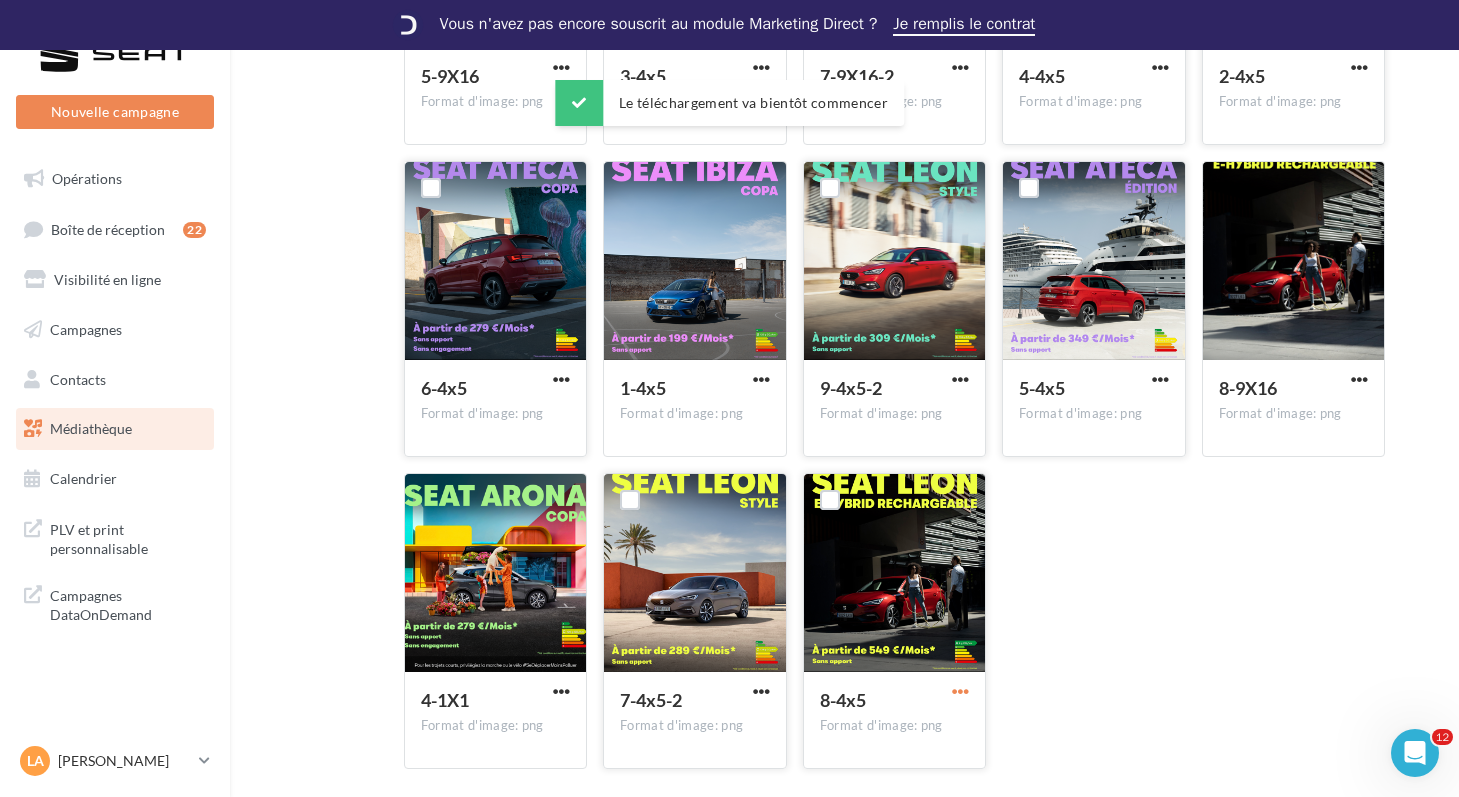 click at bounding box center (960, 691) 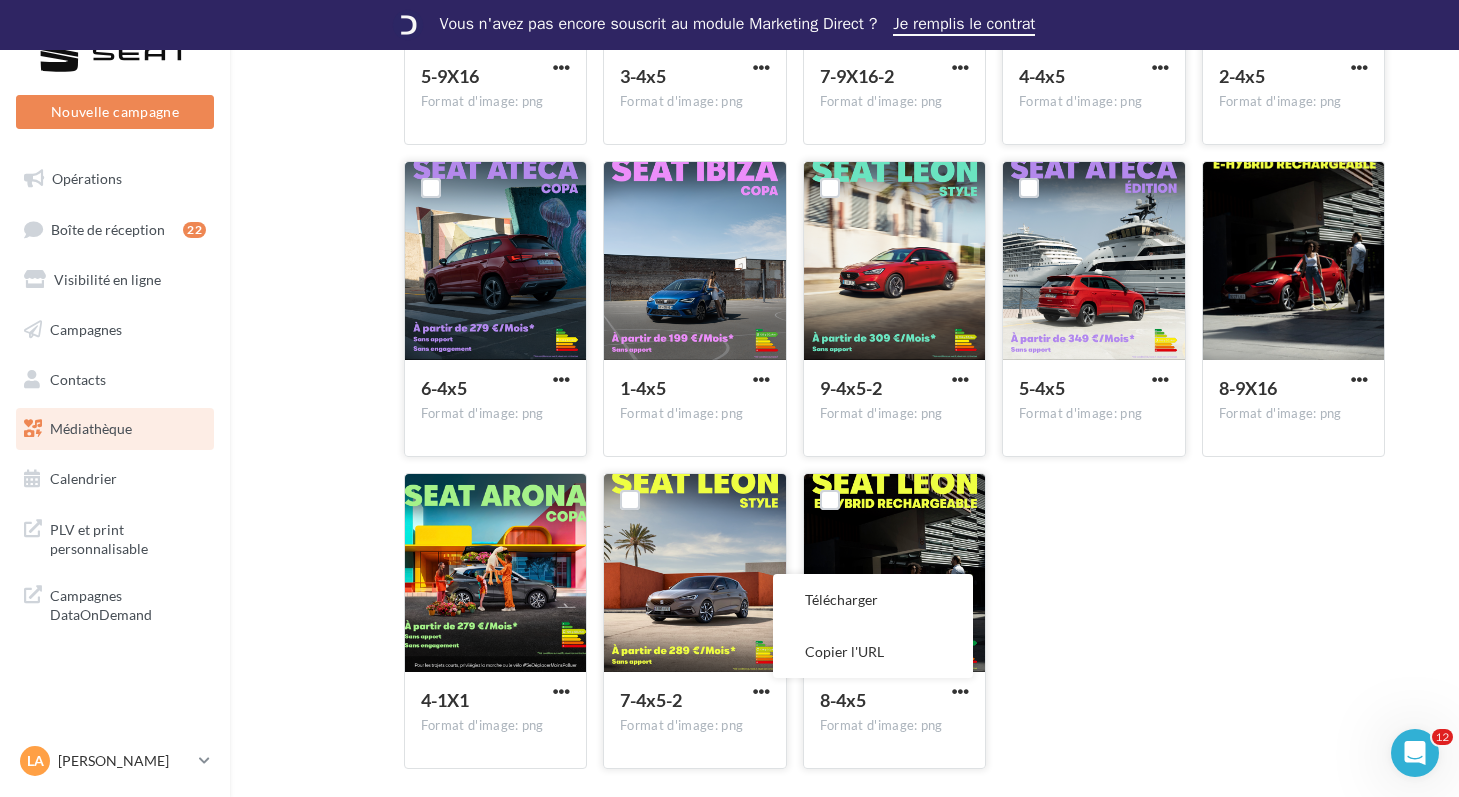 click on "Télécharger" at bounding box center (873, 600) 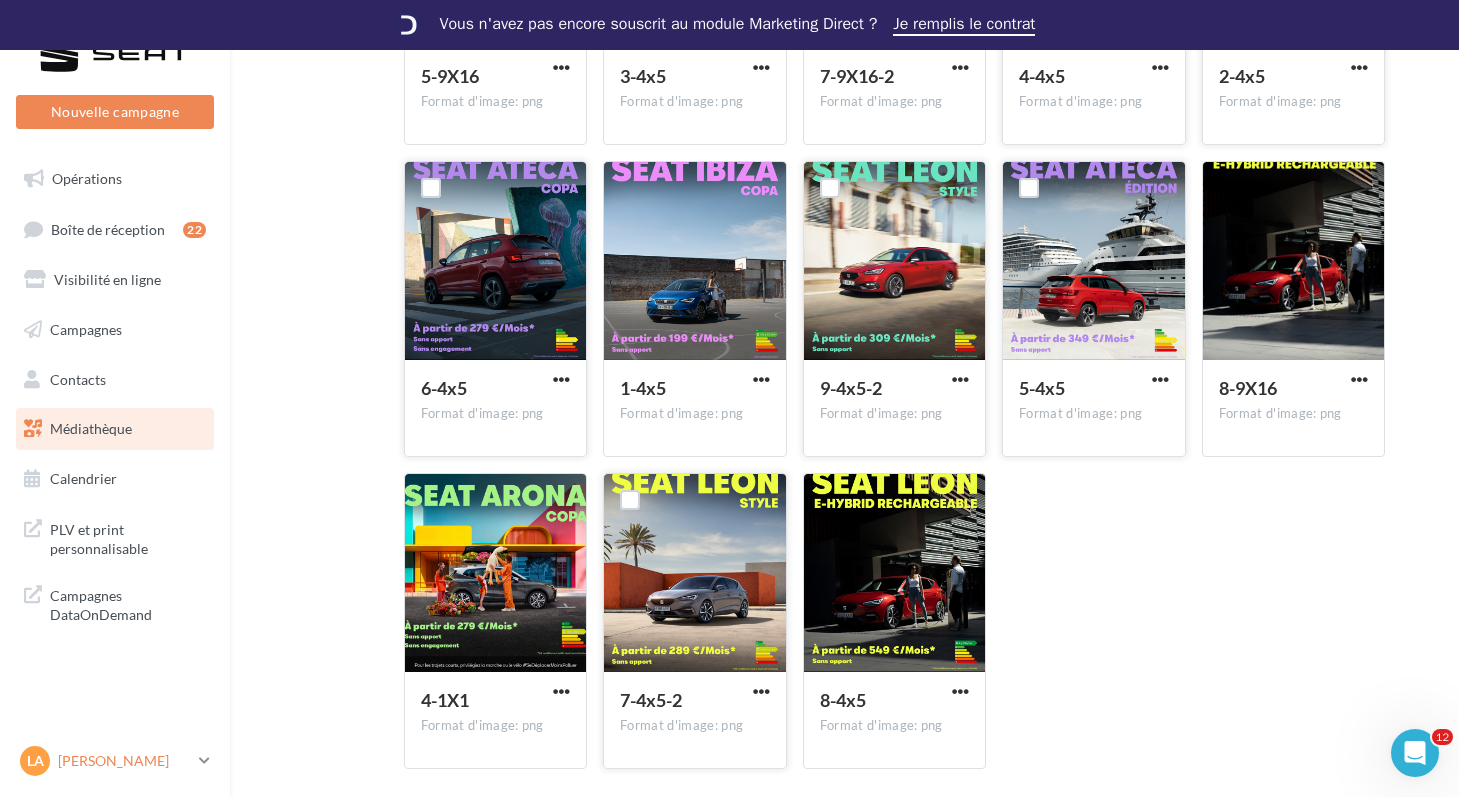 click on "[PERSON_NAME]" at bounding box center [124, 761] 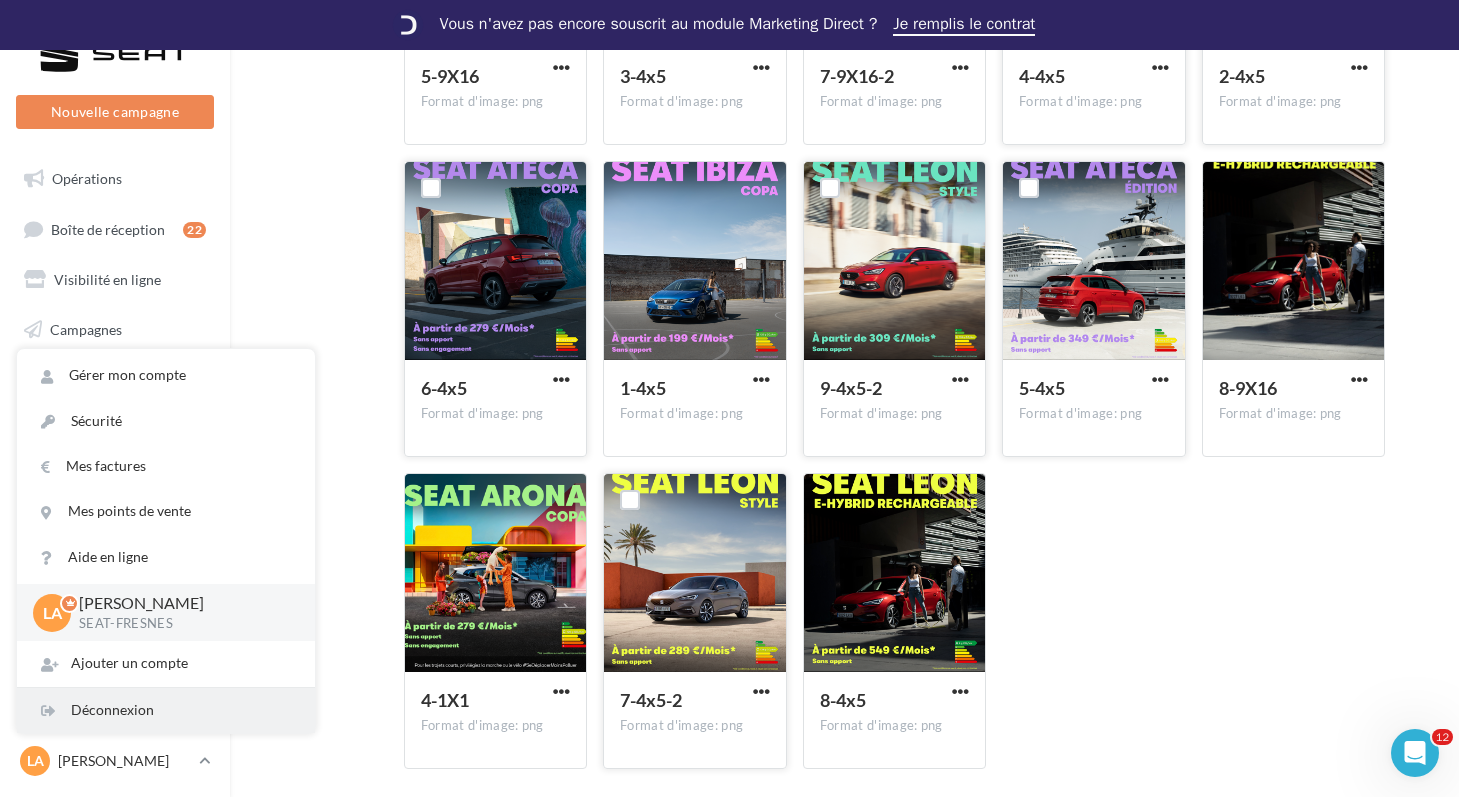 click on "Déconnexion" at bounding box center (166, 710) 